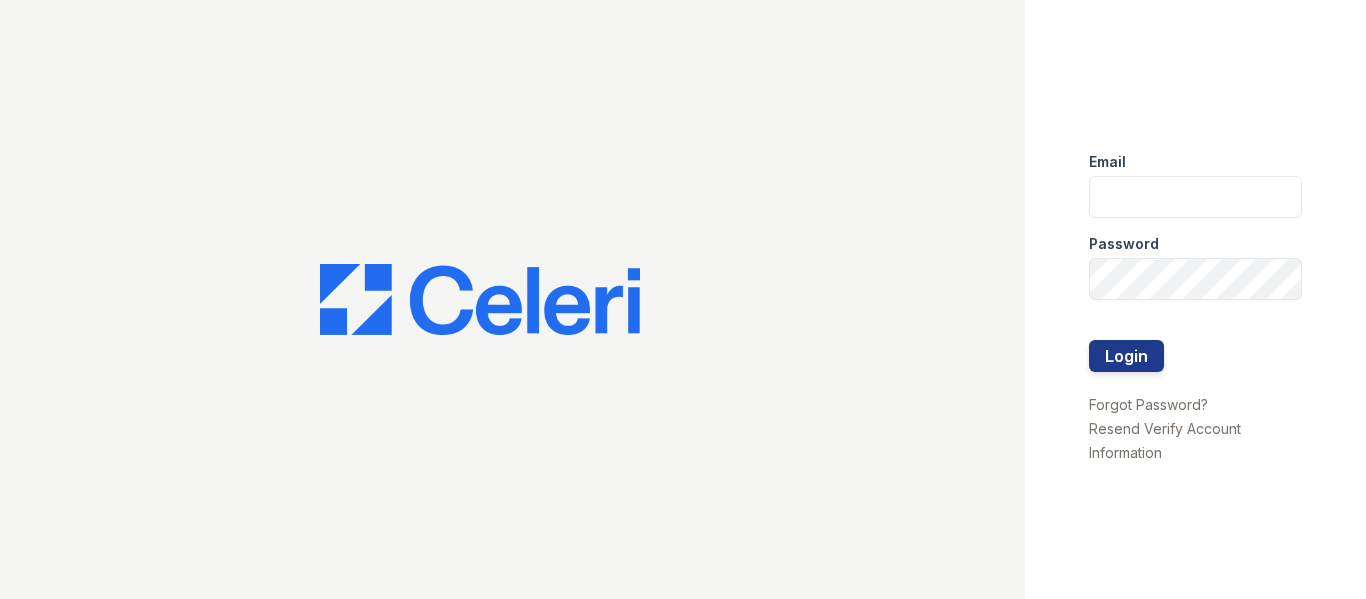 scroll, scrollTop: 0, scrollLeft: 0, axis: both 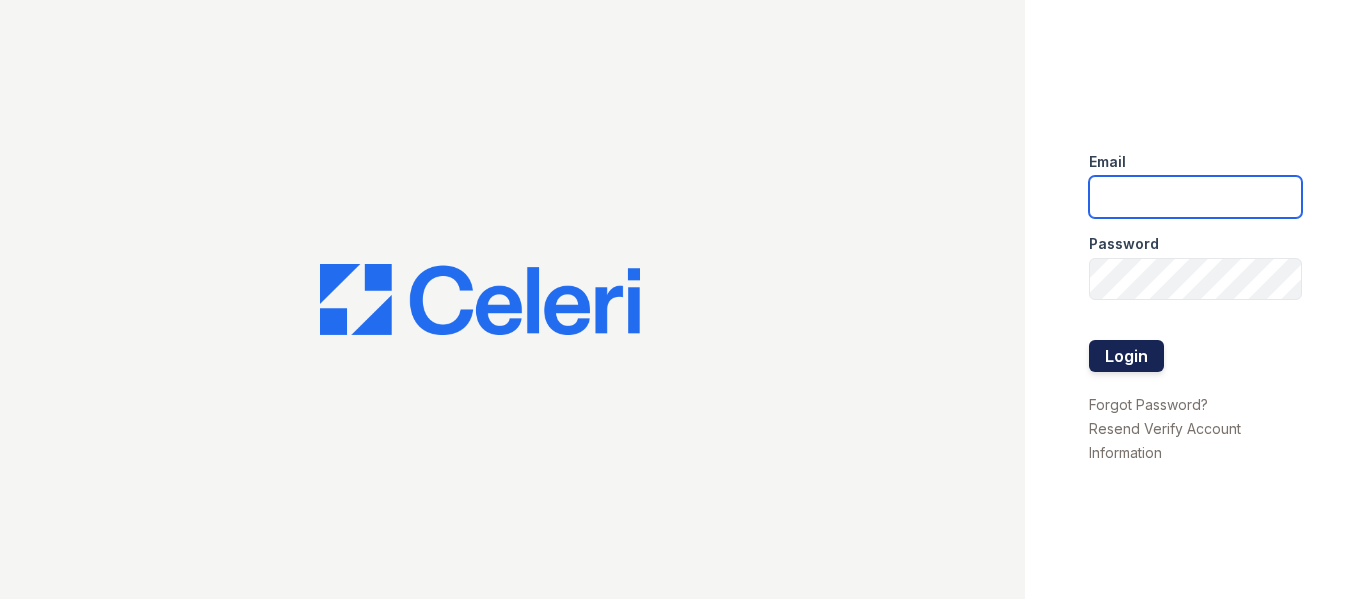 type on "thornbury.am@cafmanagement.com" 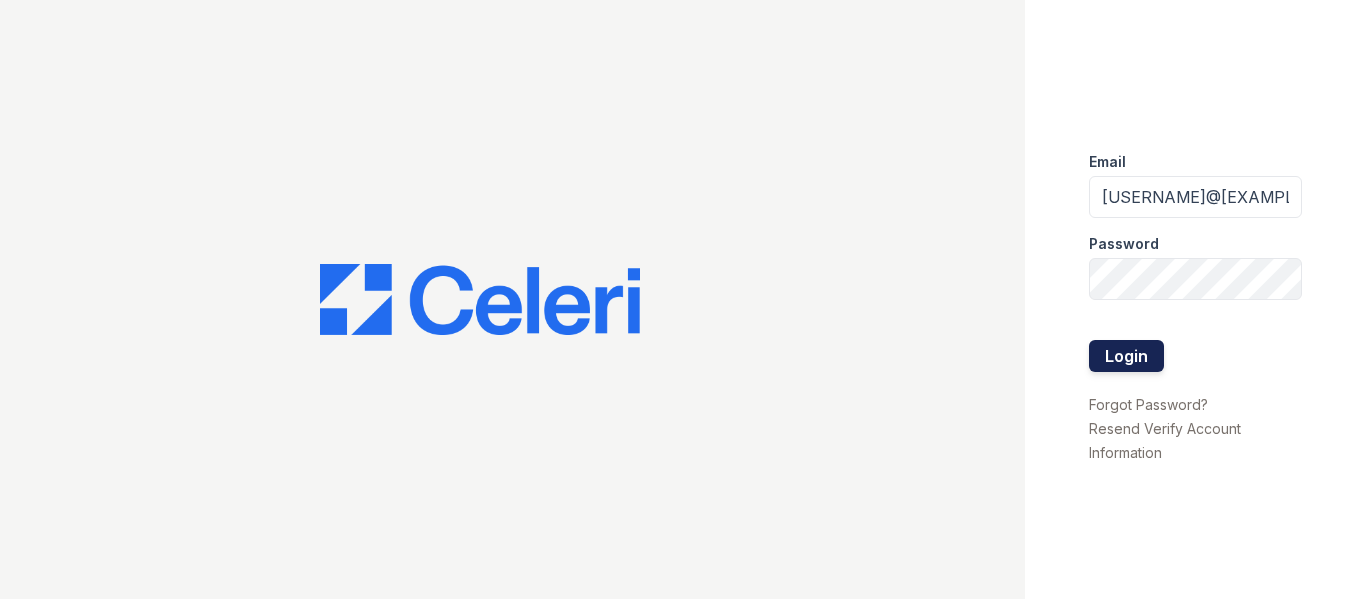 click on "Login" at bounding box center [1126, 356] 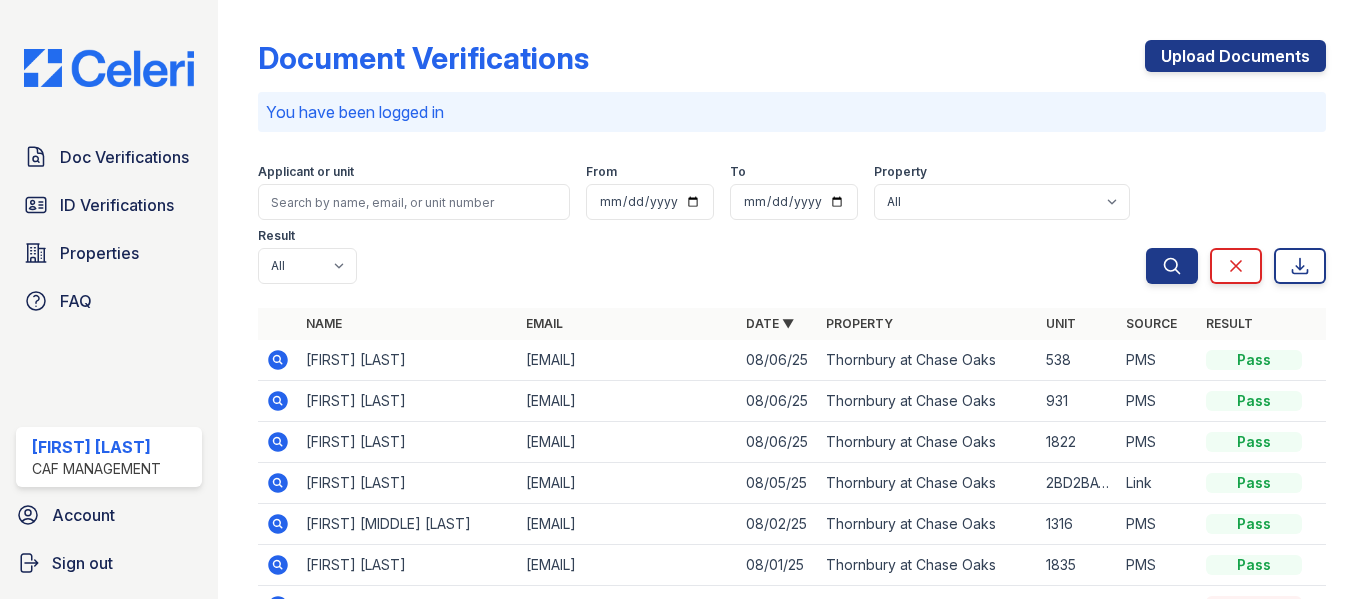 scroll, scrollTop: 0, scrollLeft: 0, axis: both 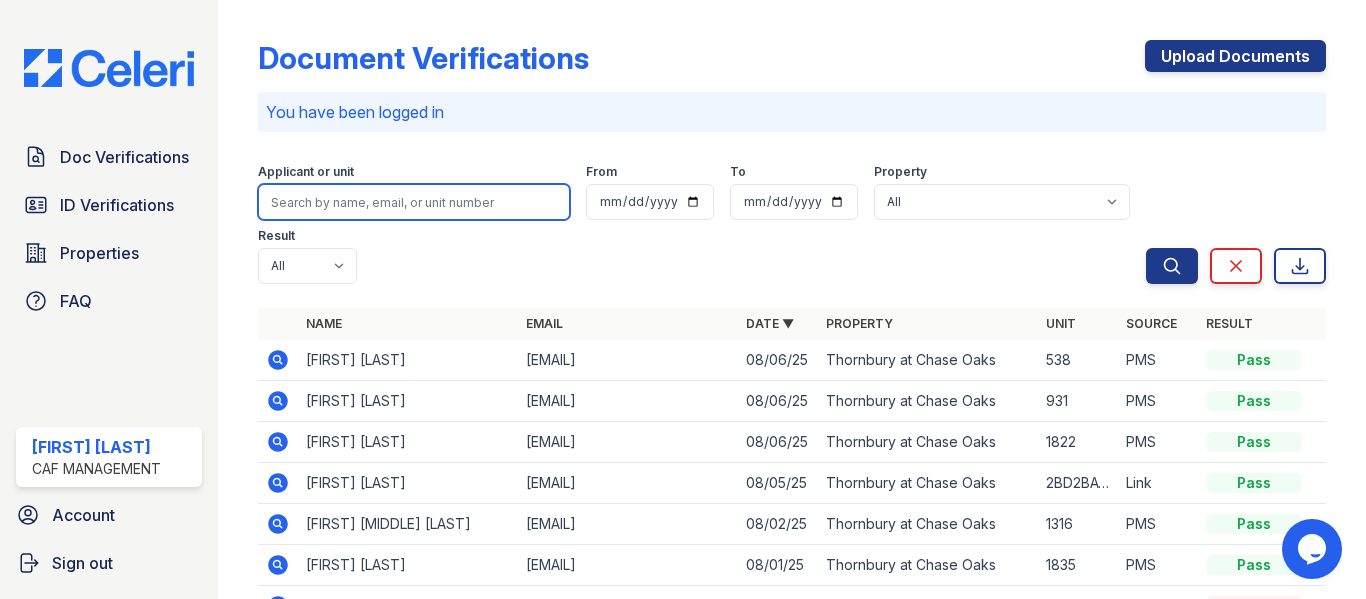 click at bounding box center [414, 202] 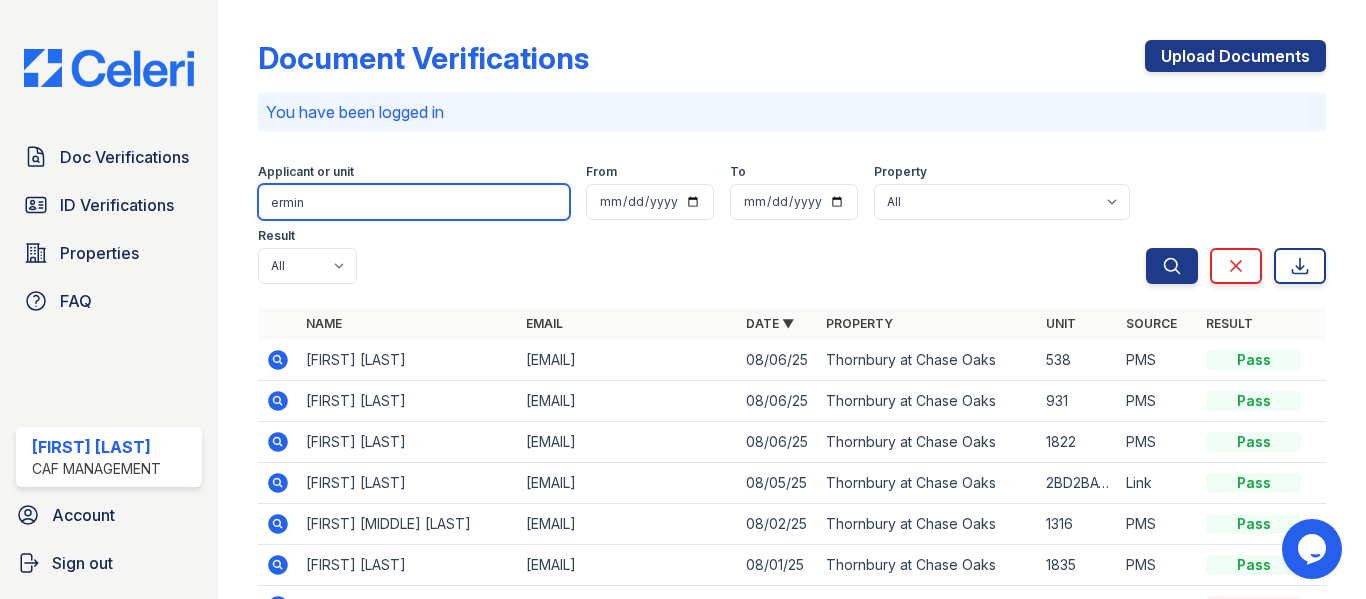 type on "ermin" 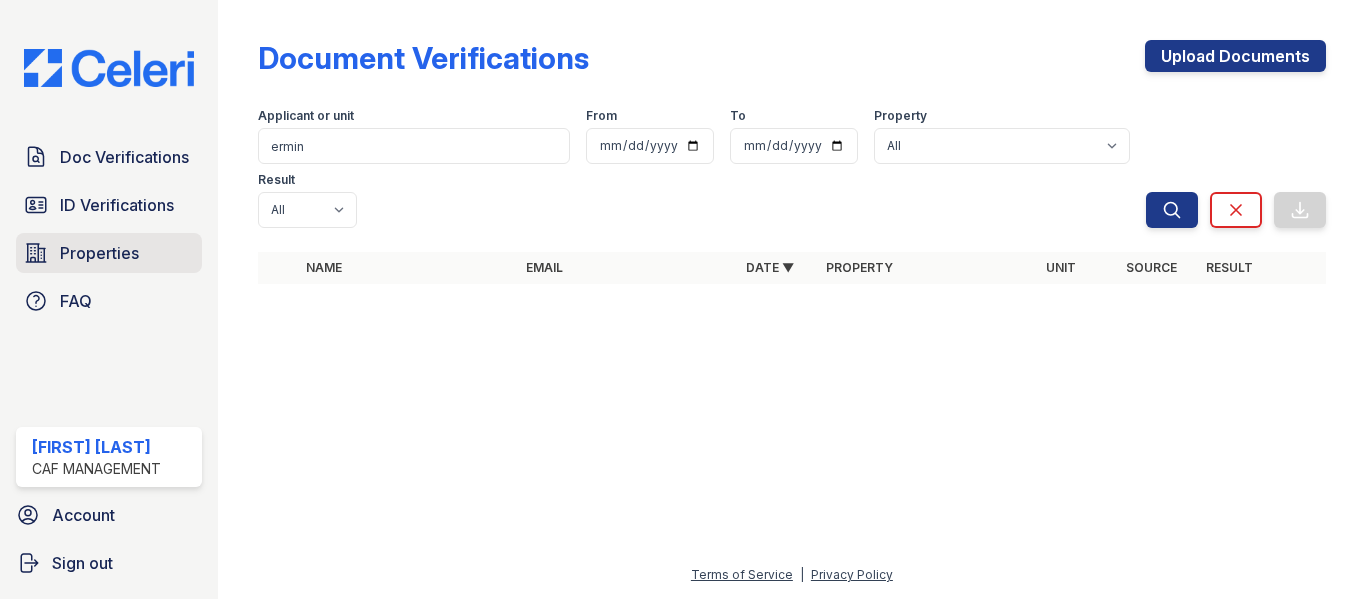 click on "Properties" at bounding box center (99, 253) 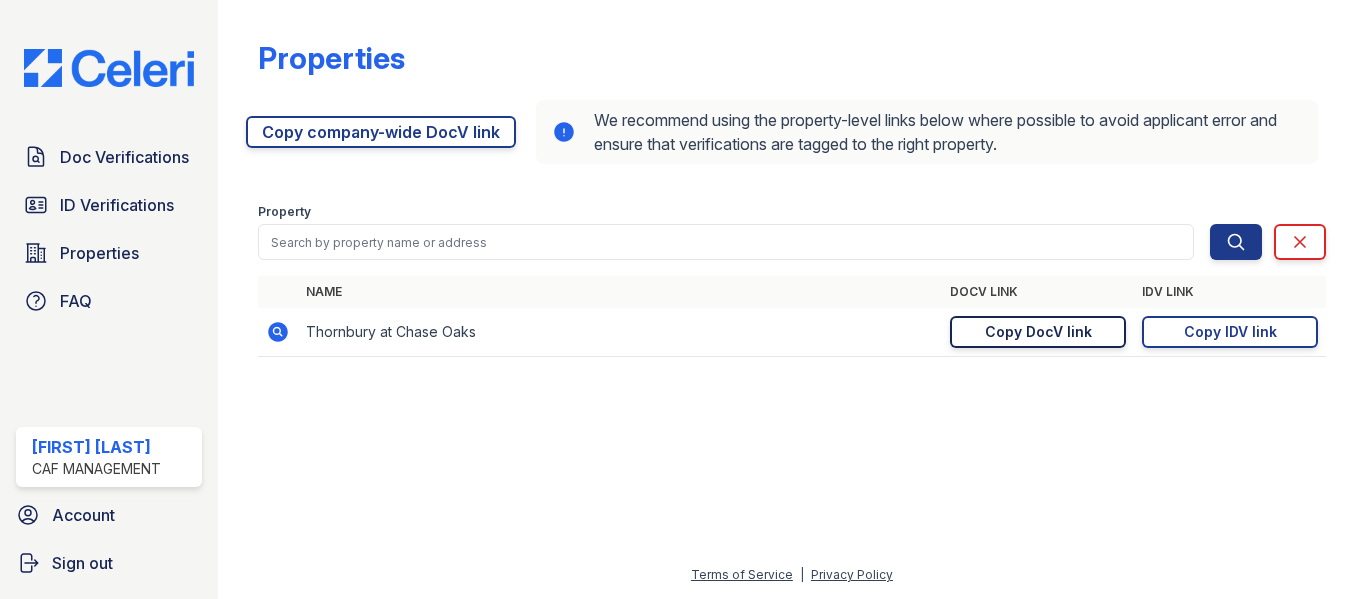 click on "Copy DocV link" at bounding box center [1038, 332] 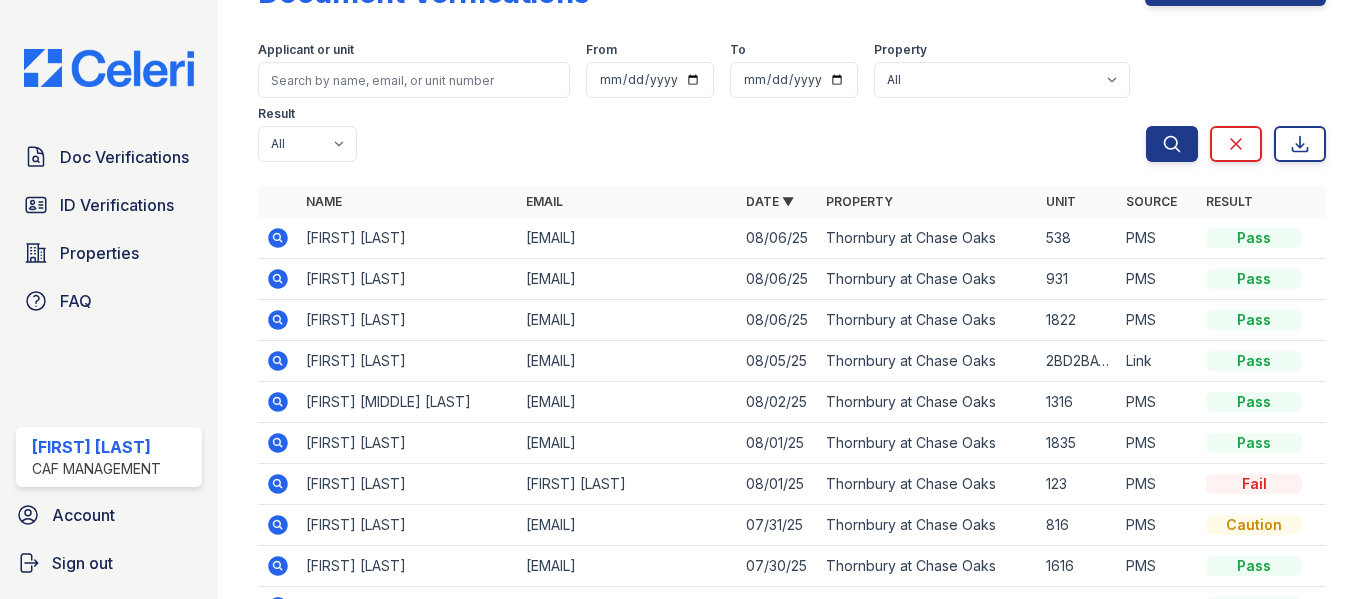 scroll, scrollTop: 100, scrollLeft: 0, axis: vertical 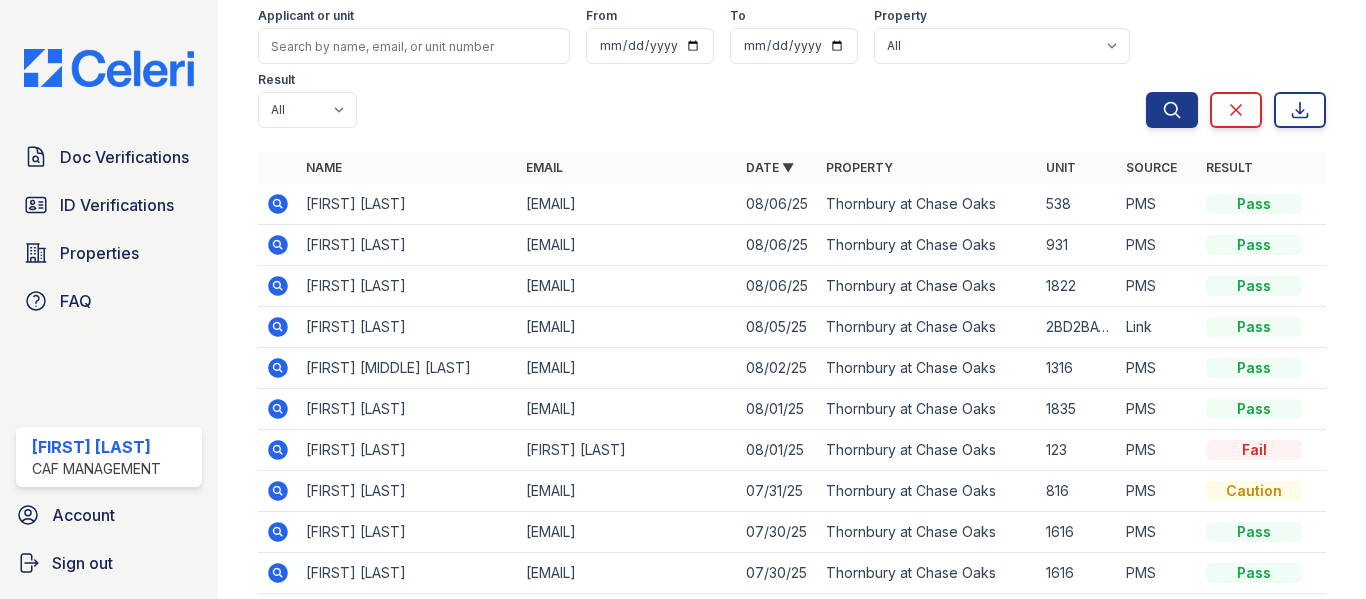 click 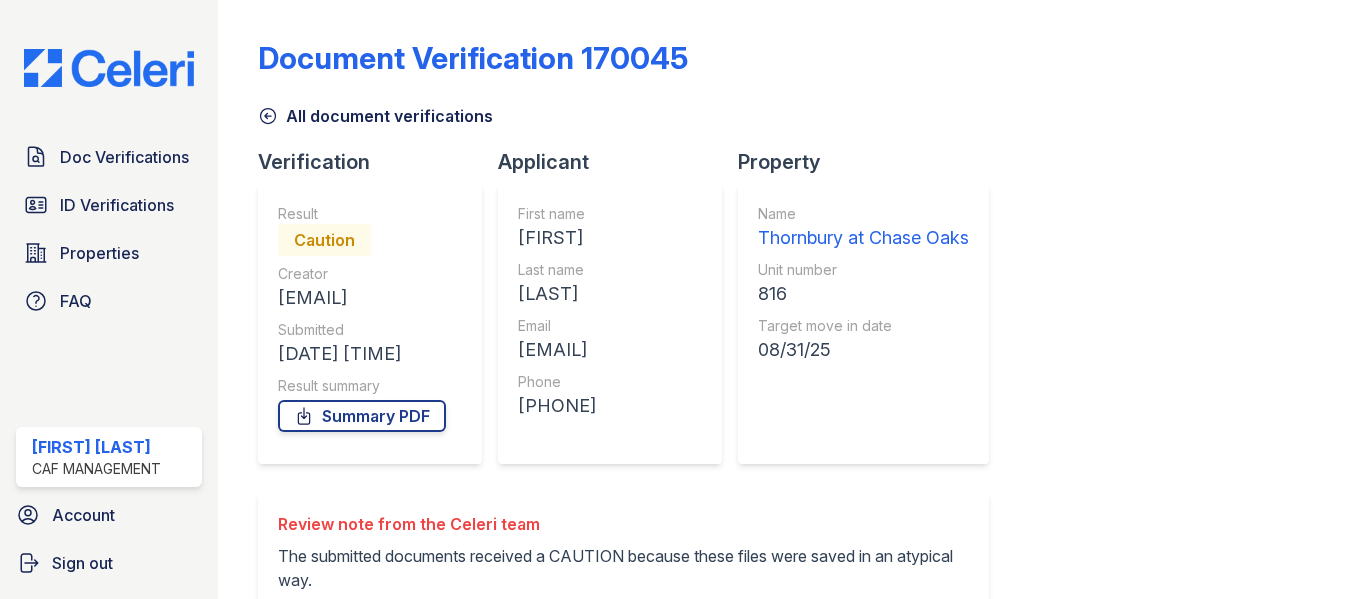 scroll, scrollTop: 0, scrollLeft: 0, axis: both 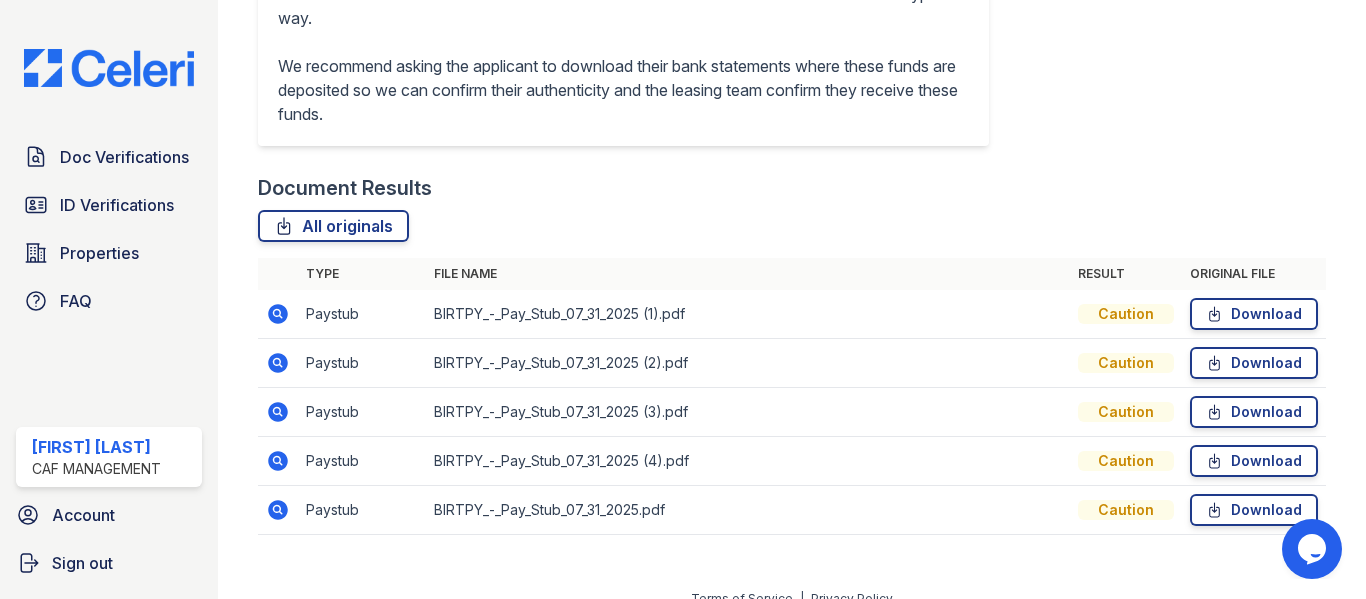 click 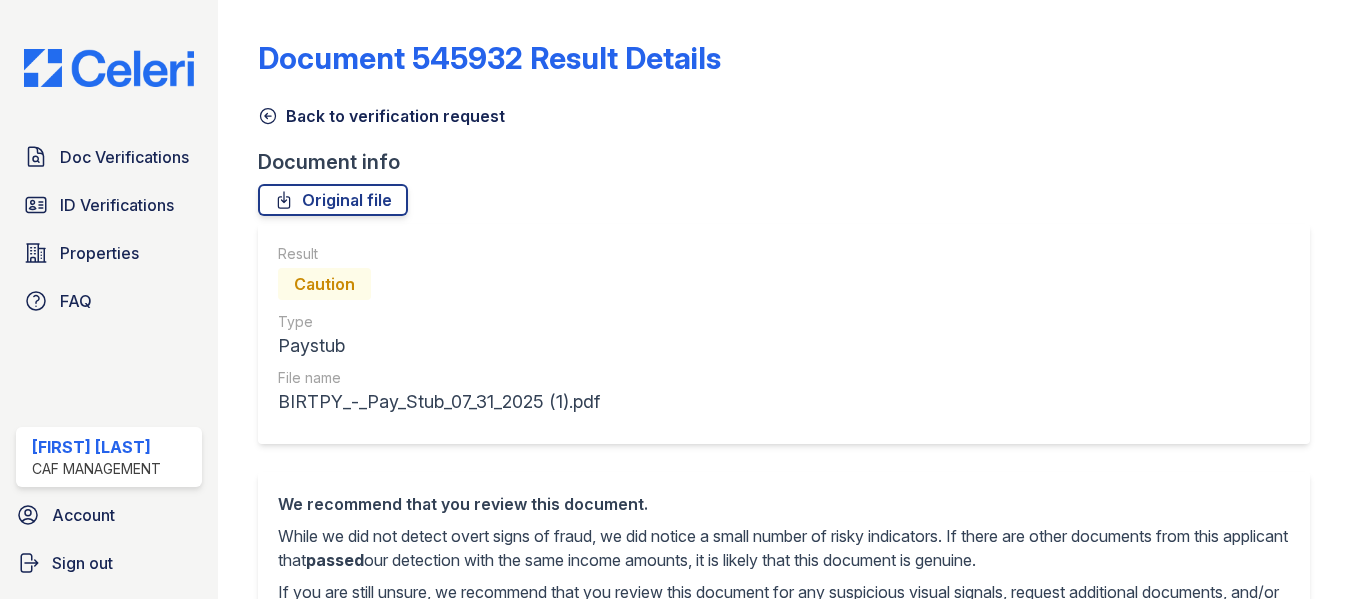 scroll, scrollTop: 0, scrollLeft: 0, axis: both 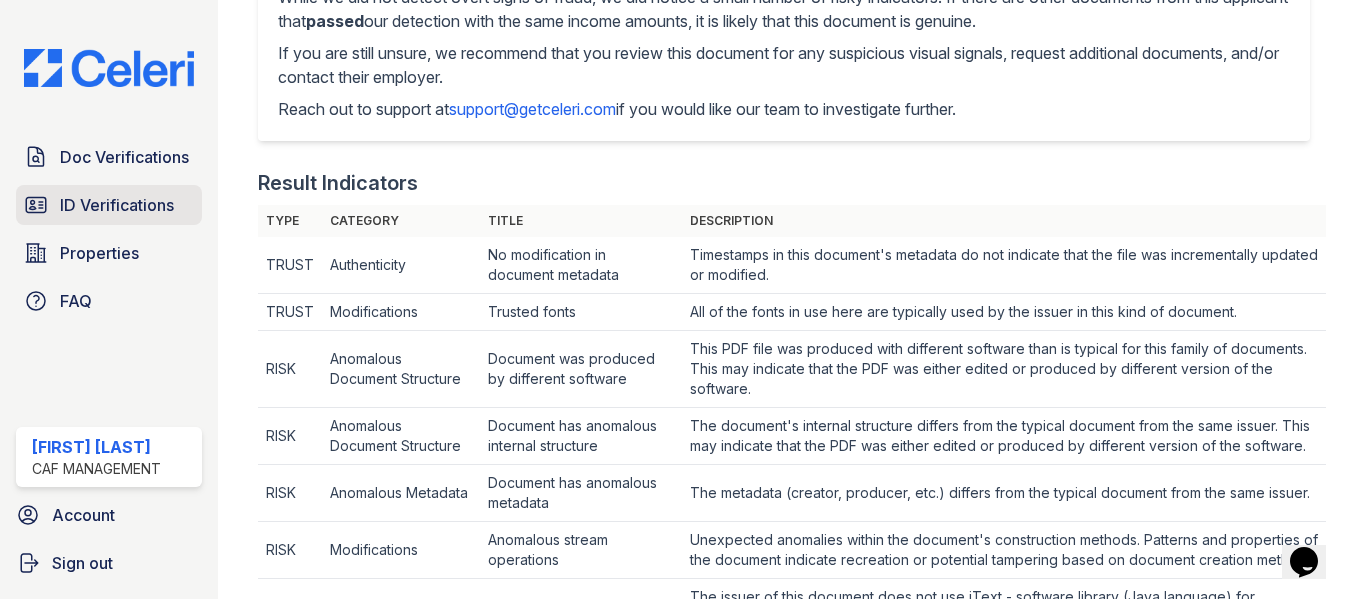click on "ID Verifications" at bounding box center [117, 205] 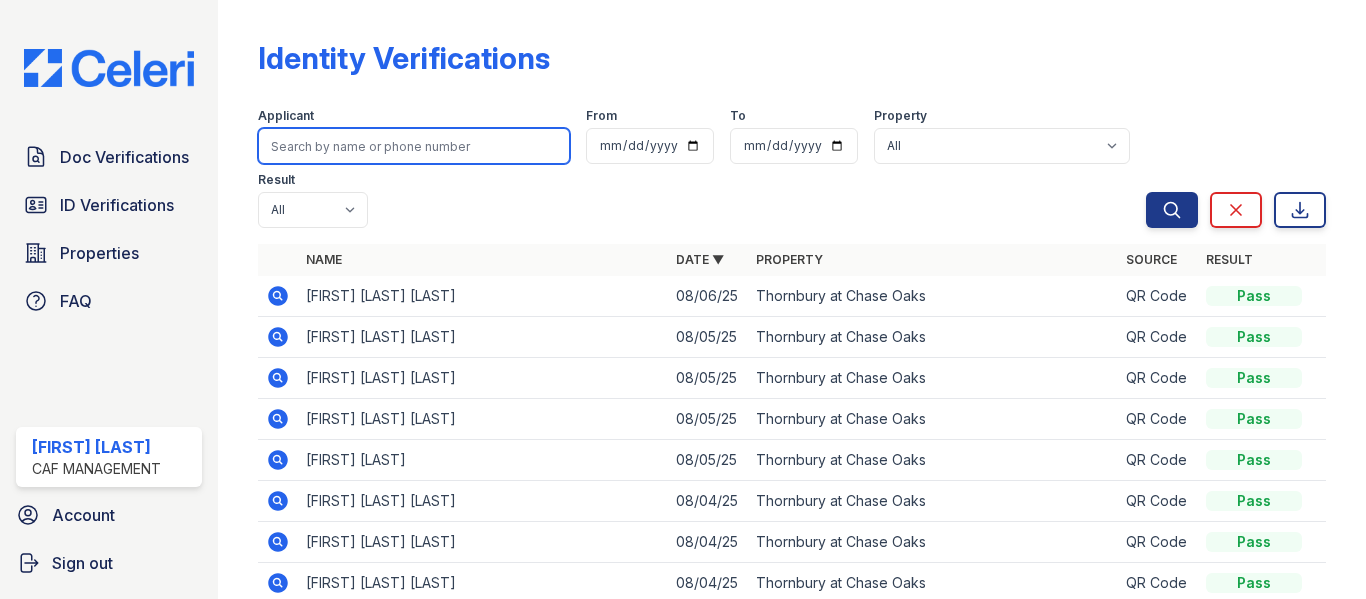 click at bounding box center (414, 146) 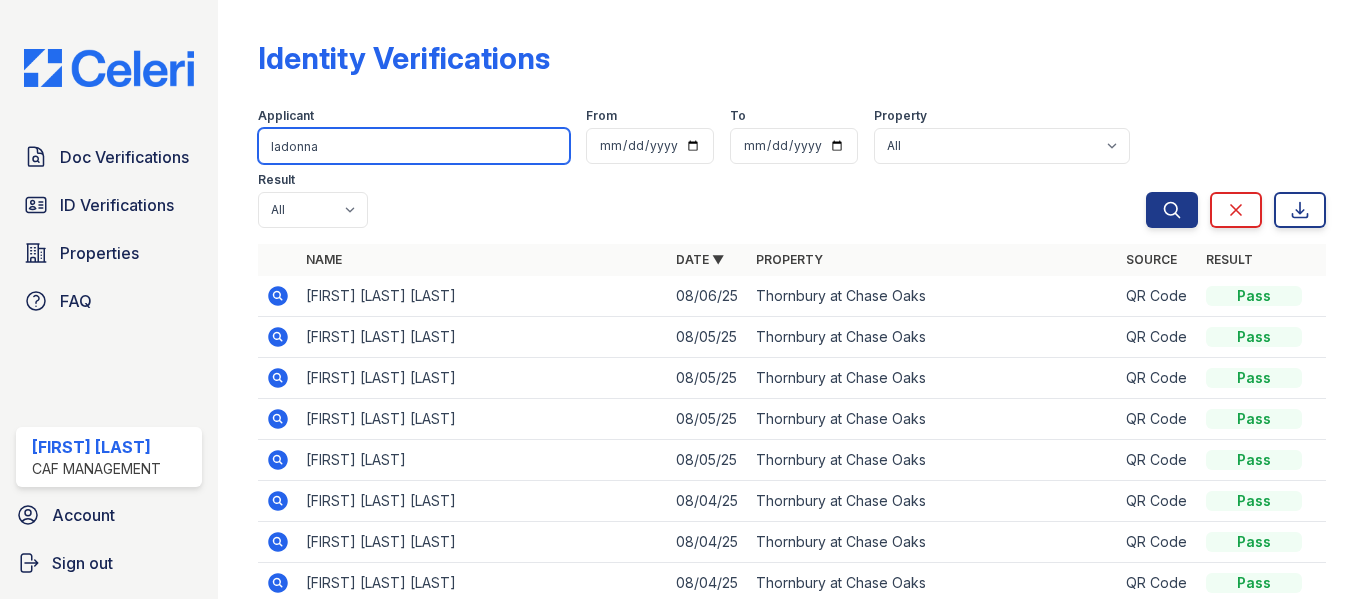 type on "ladonna" 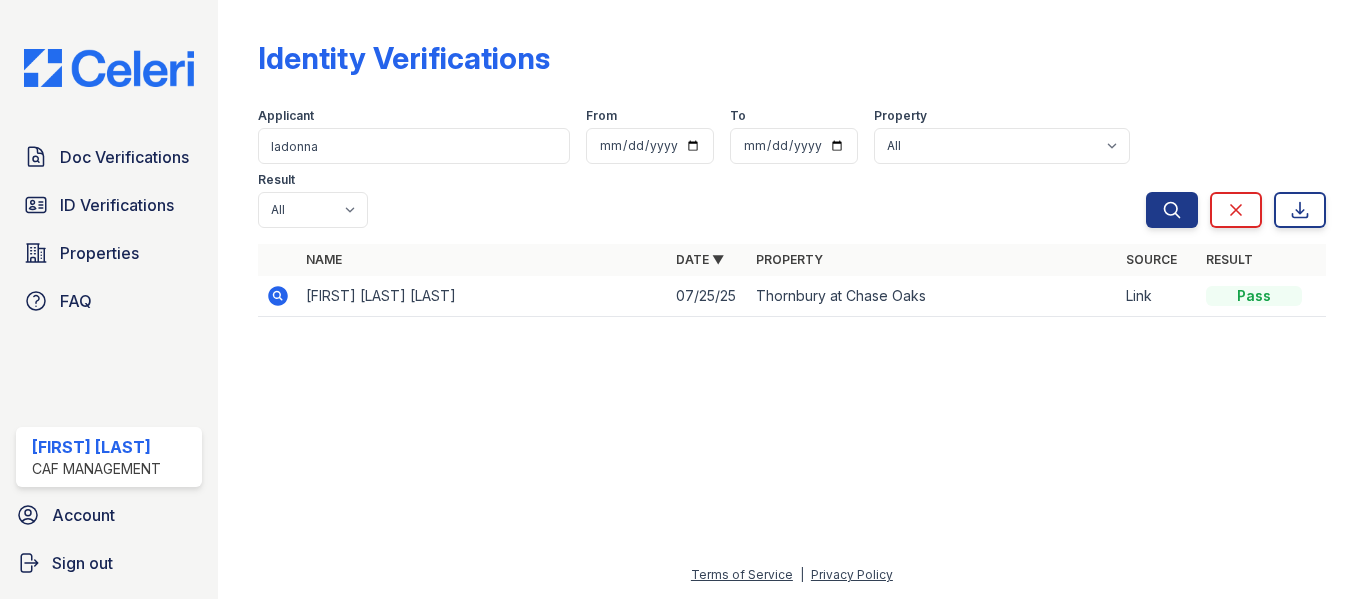 click 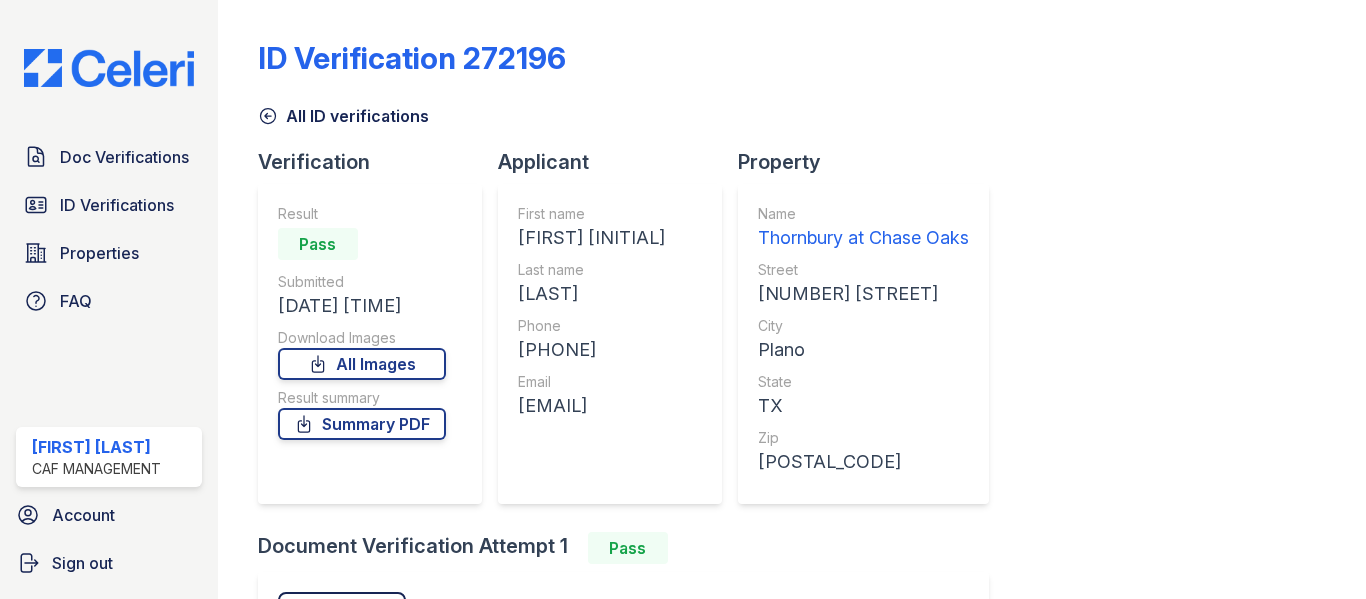 scroll, scrollTop: 0, scrollLeft: 0, axis: both 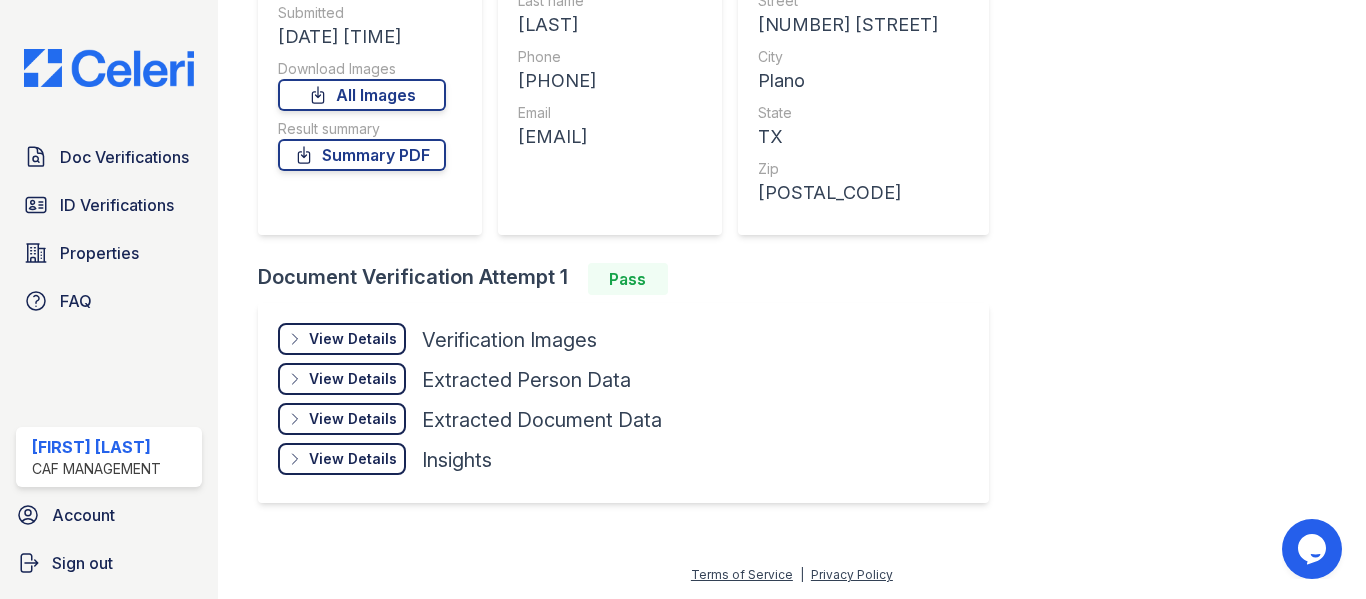 click on "View Details" at bounding box center [353, 339] 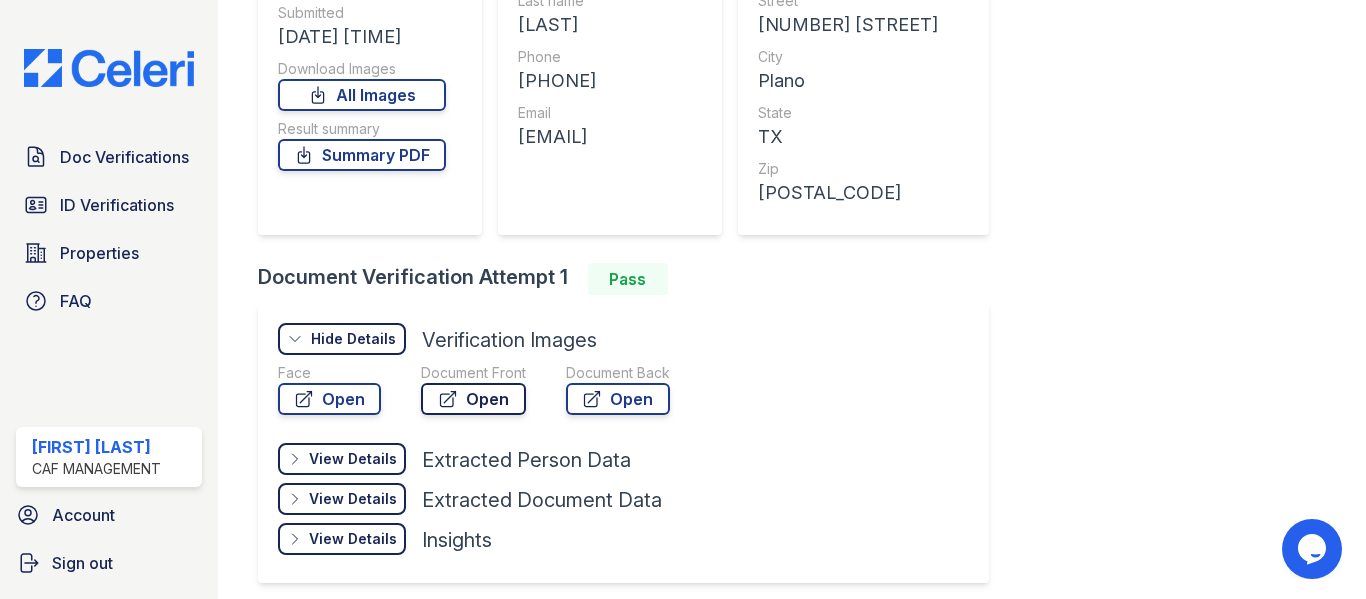 click on "Open" at bounding box center [473, 399] 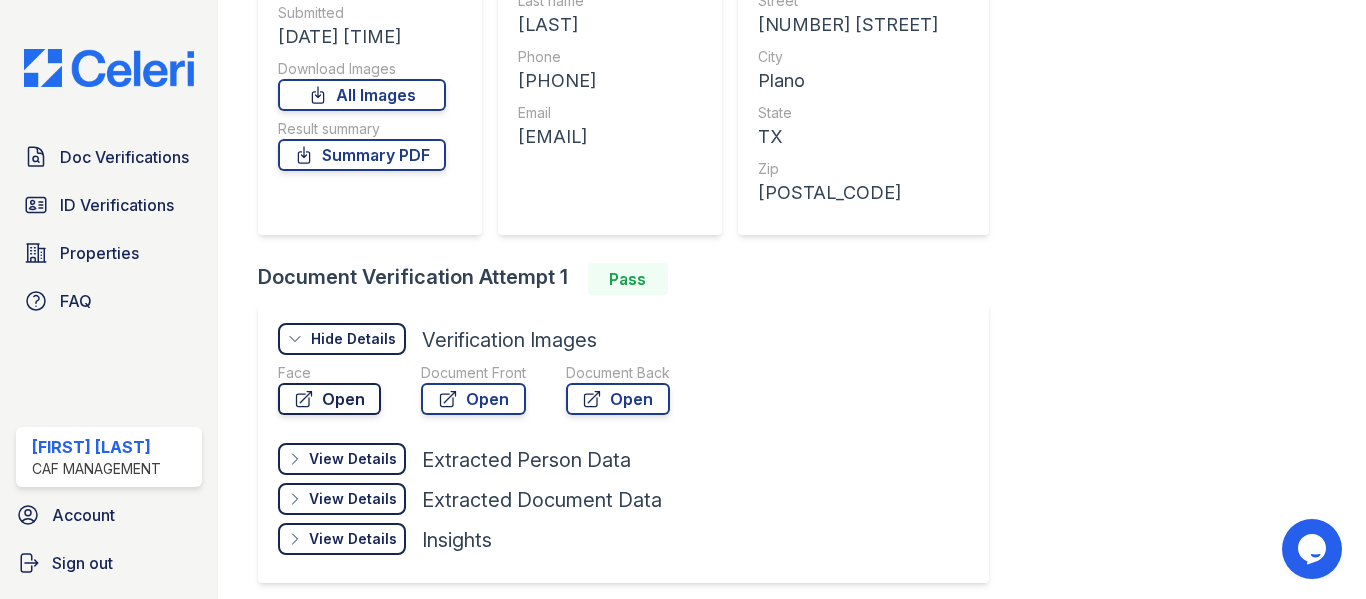 click on "Open" at bounding box center (329, 399) 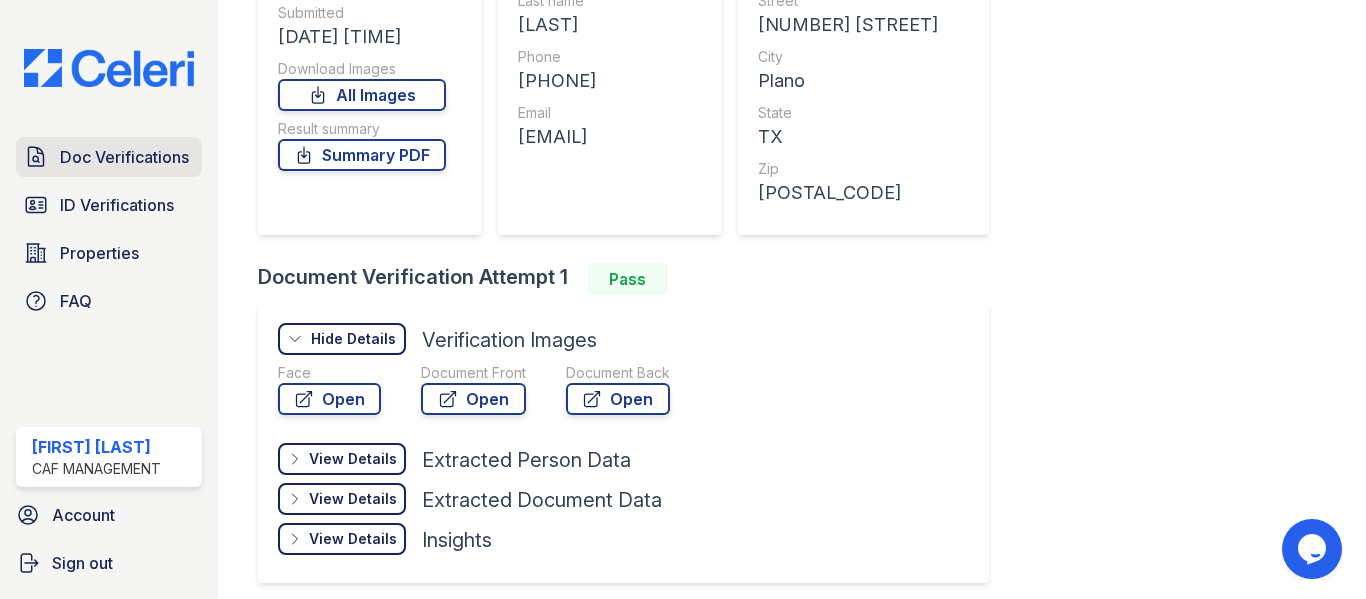 click on "Doc Verifications" at bounding box center (124, 157) 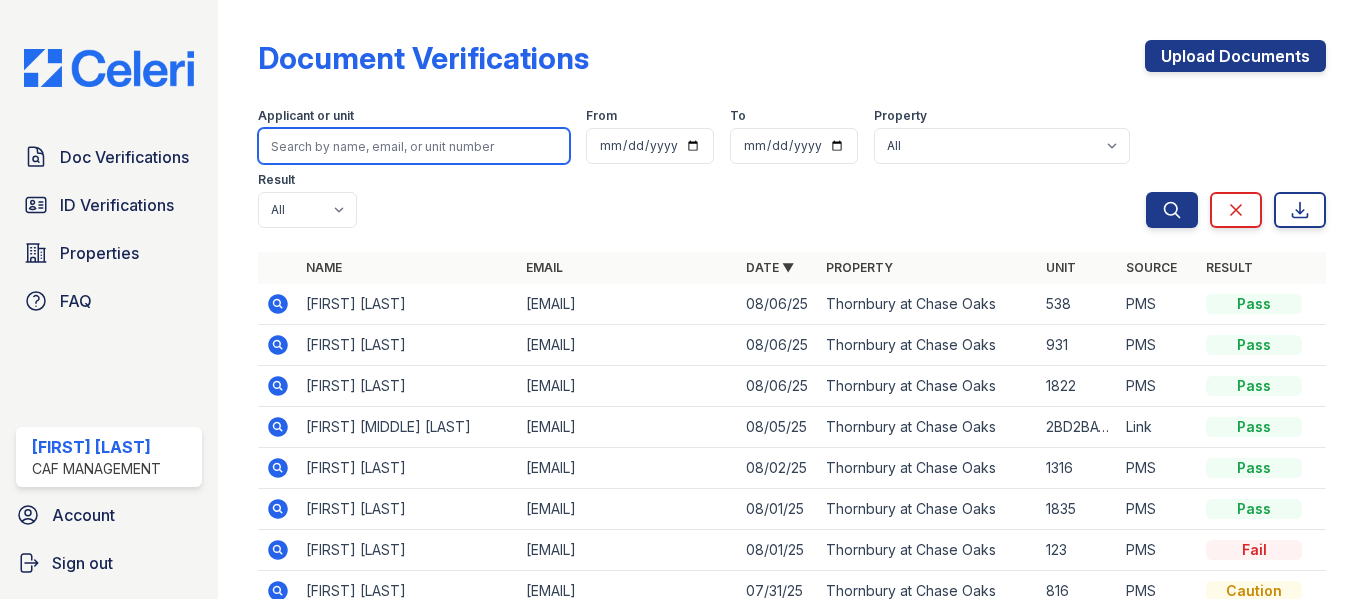 click at bounding box center [414, 146] 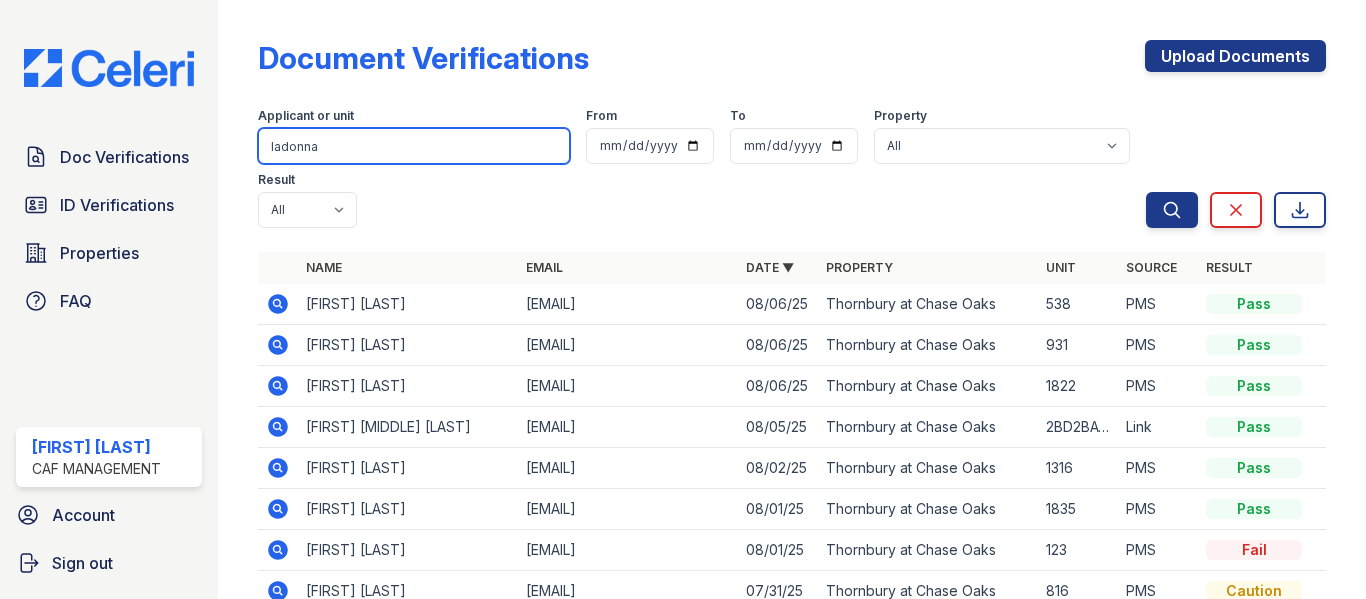 type on "ladonna" 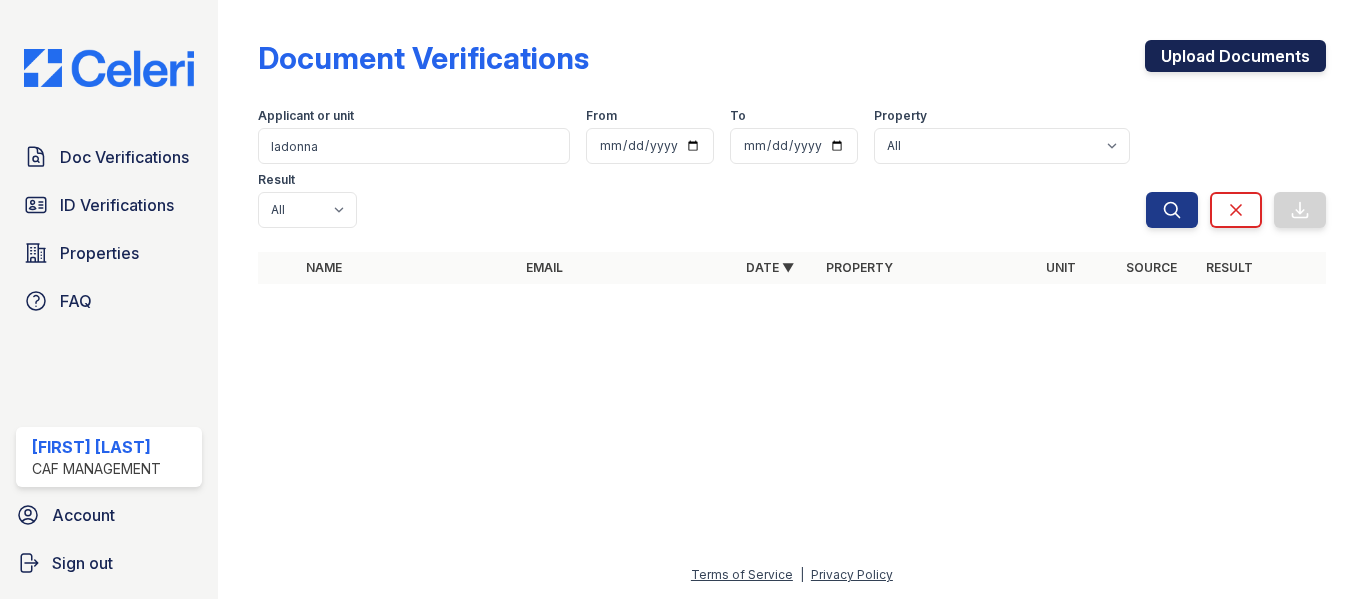 click on "Upload Documents" at bounding box center [1235, 56] 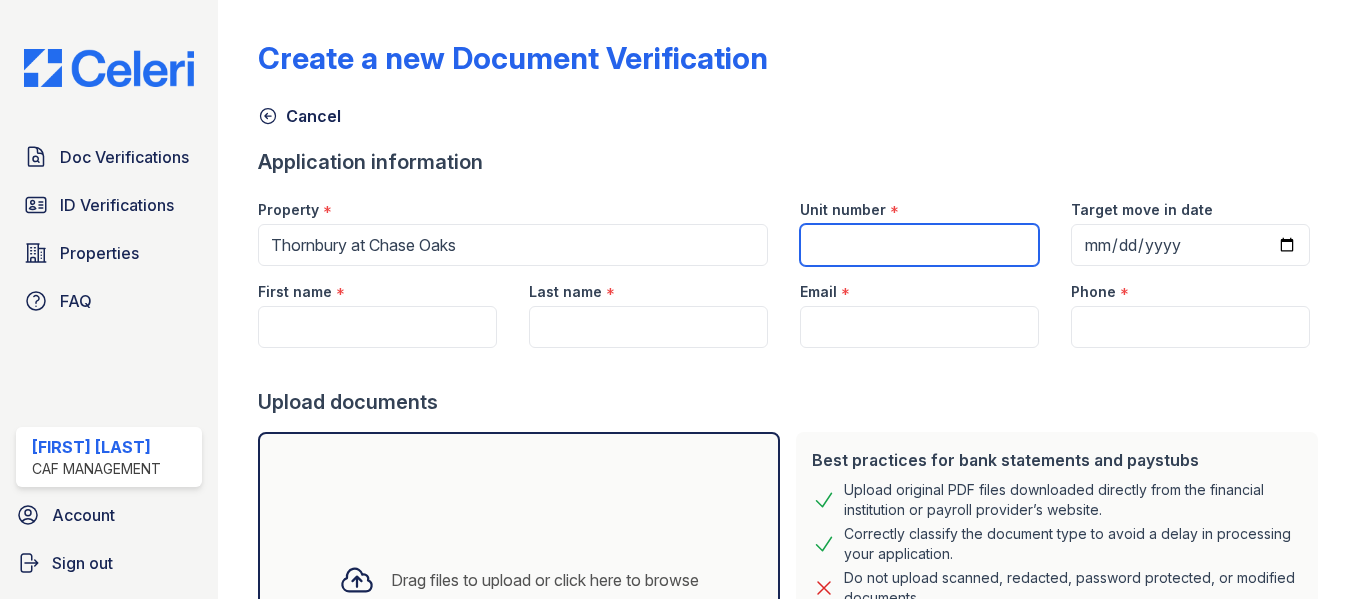 click on "Unit number" at bounding box center [919, 245] 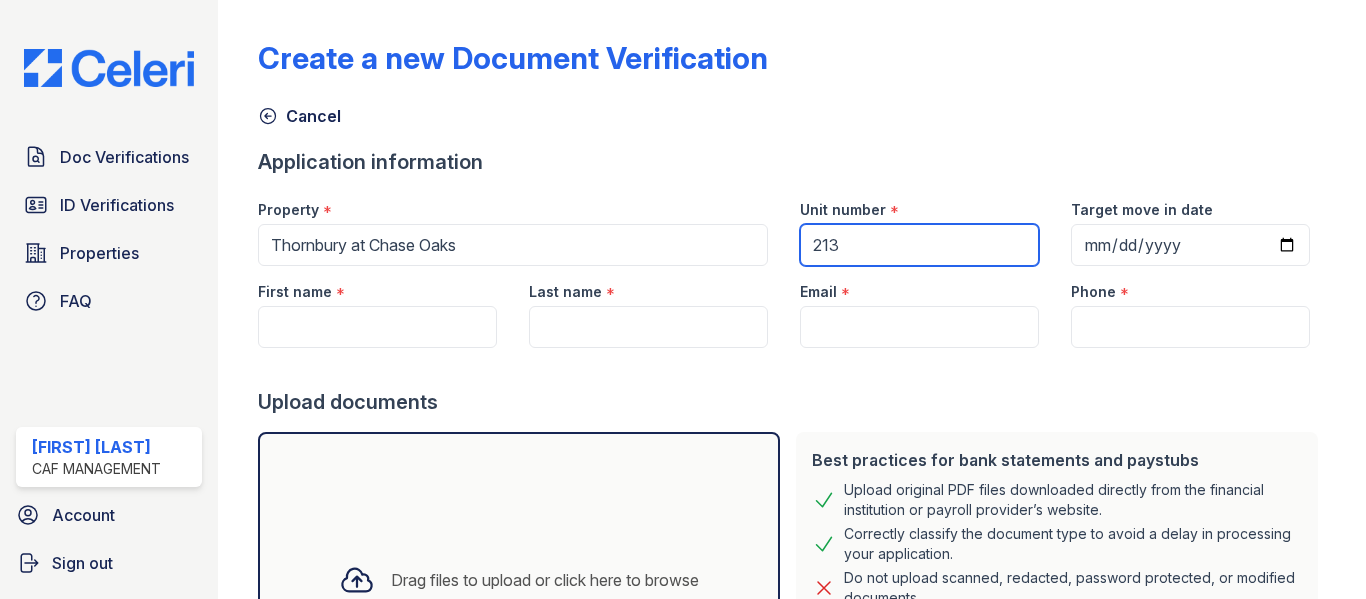 type on "213" 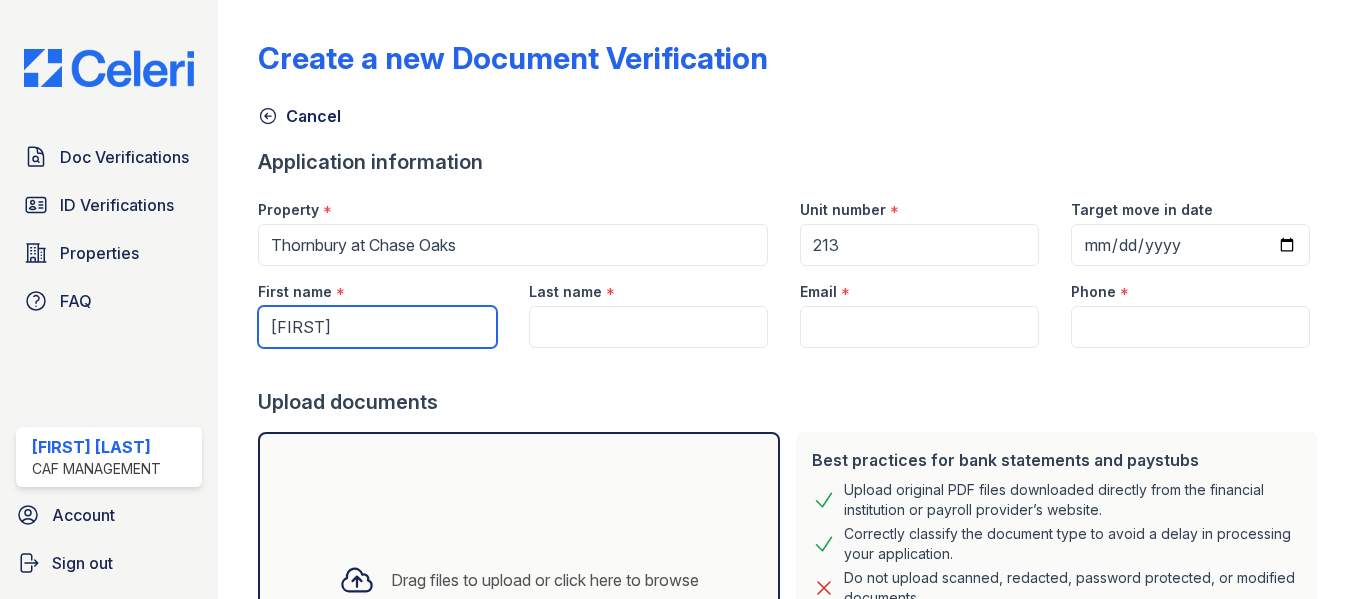 type on "[FIRST]" 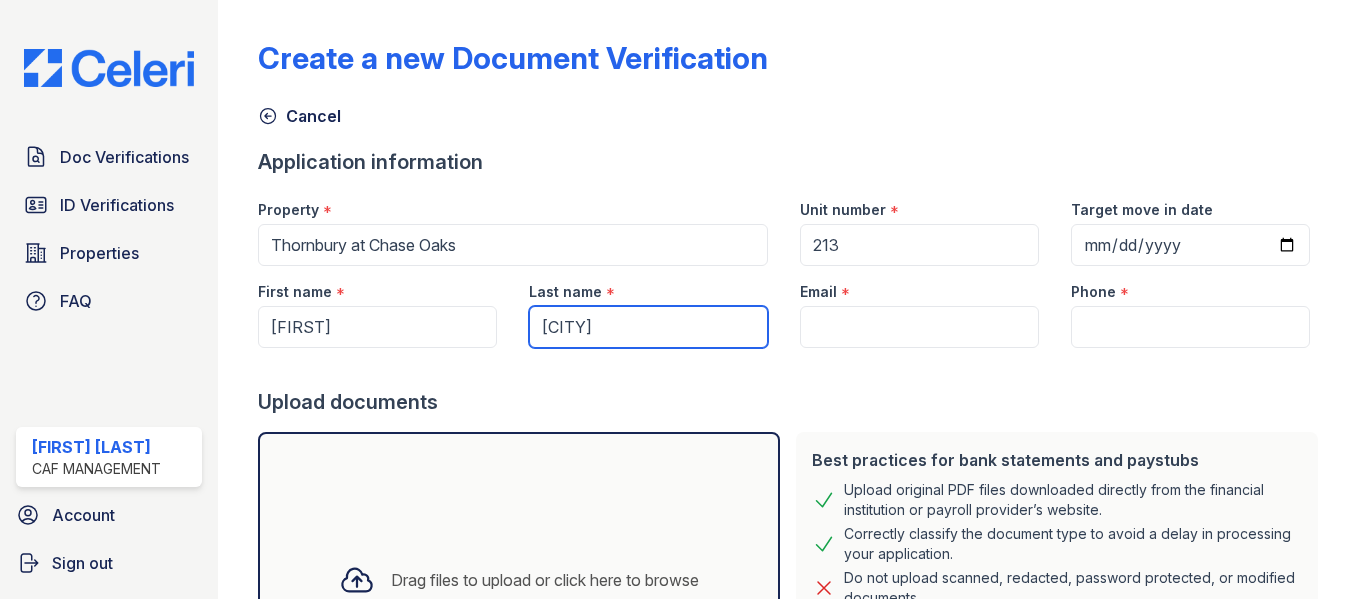 type on "[CITY]" 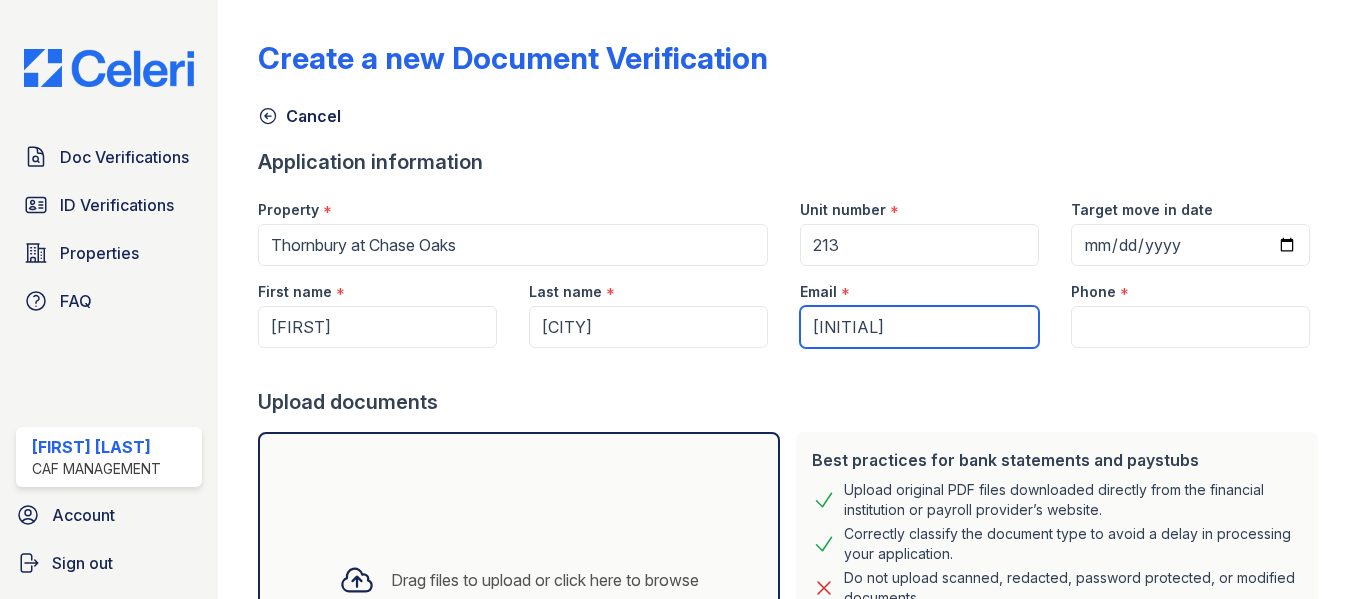 type on "[EMAIL]" 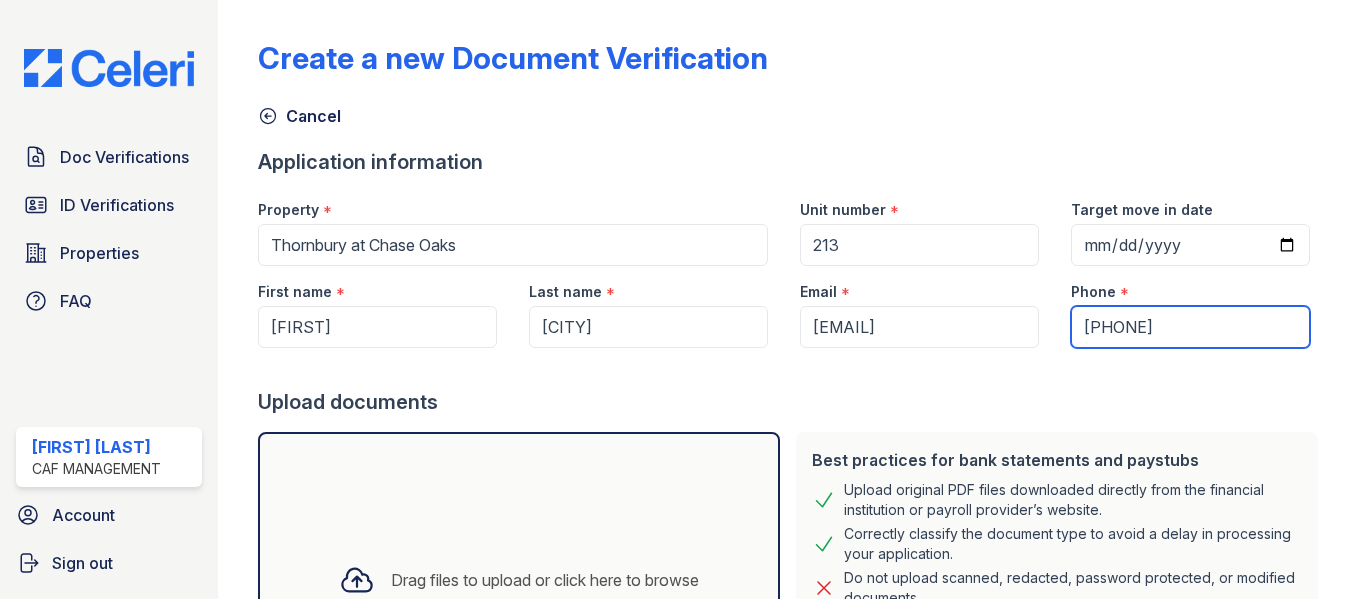 type on "[PHONE]" 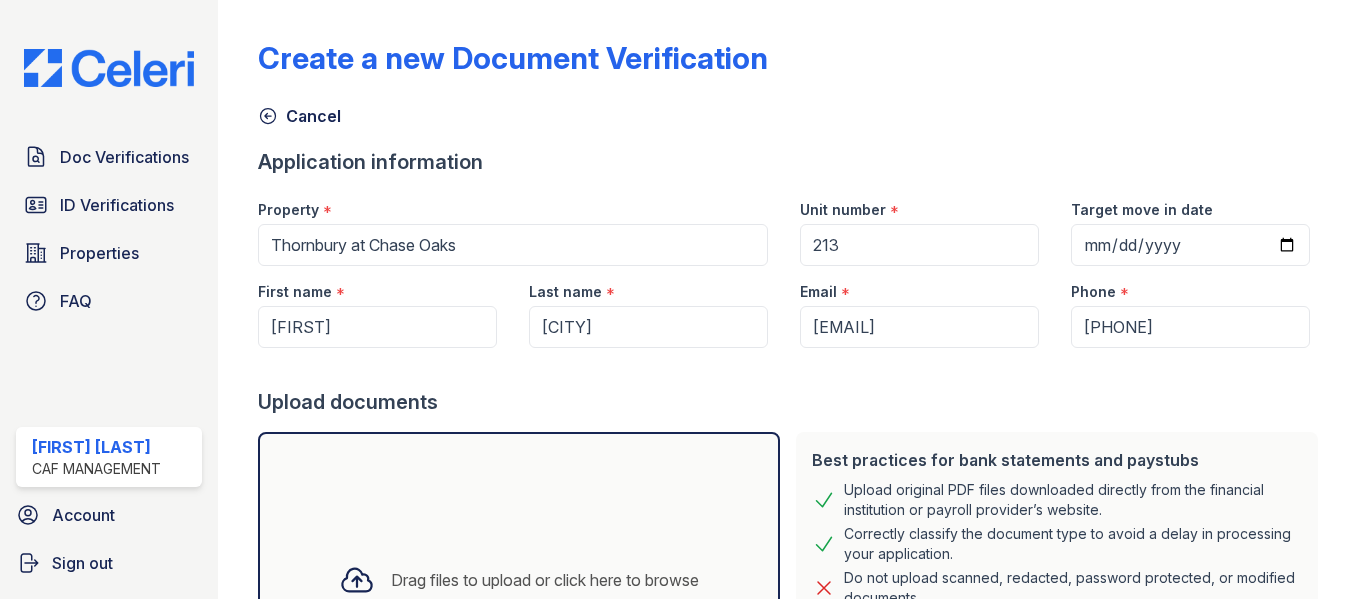 click on "Drag files to upload or click here to browse" at bounding box center (519, 580) 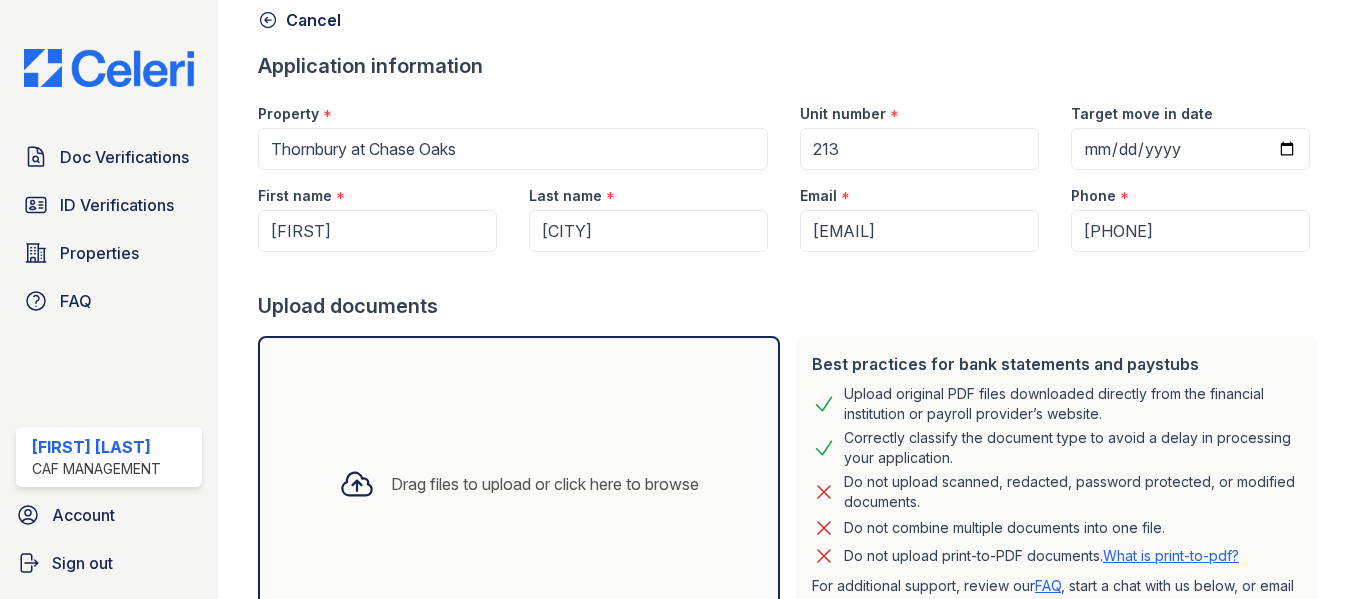 scroll, scrollTop: 357, scrollLeft: 0, axis: vertical 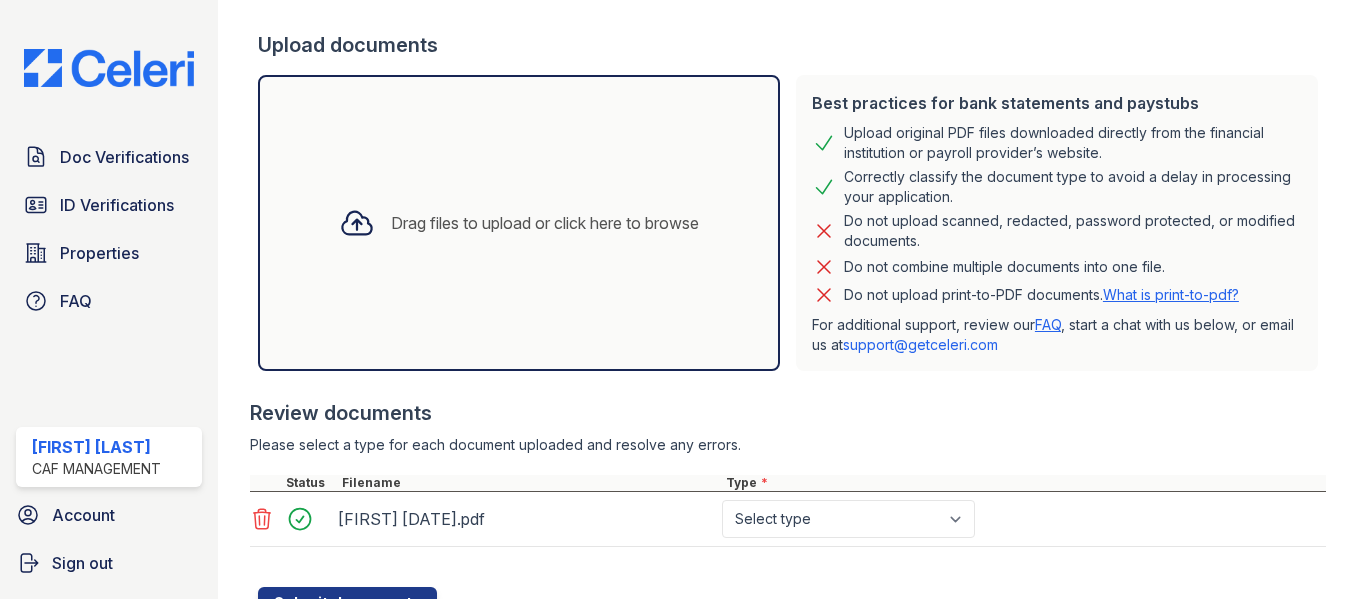 click on "Drag files to upload or click here to browse" at bounding box center [519, 223] 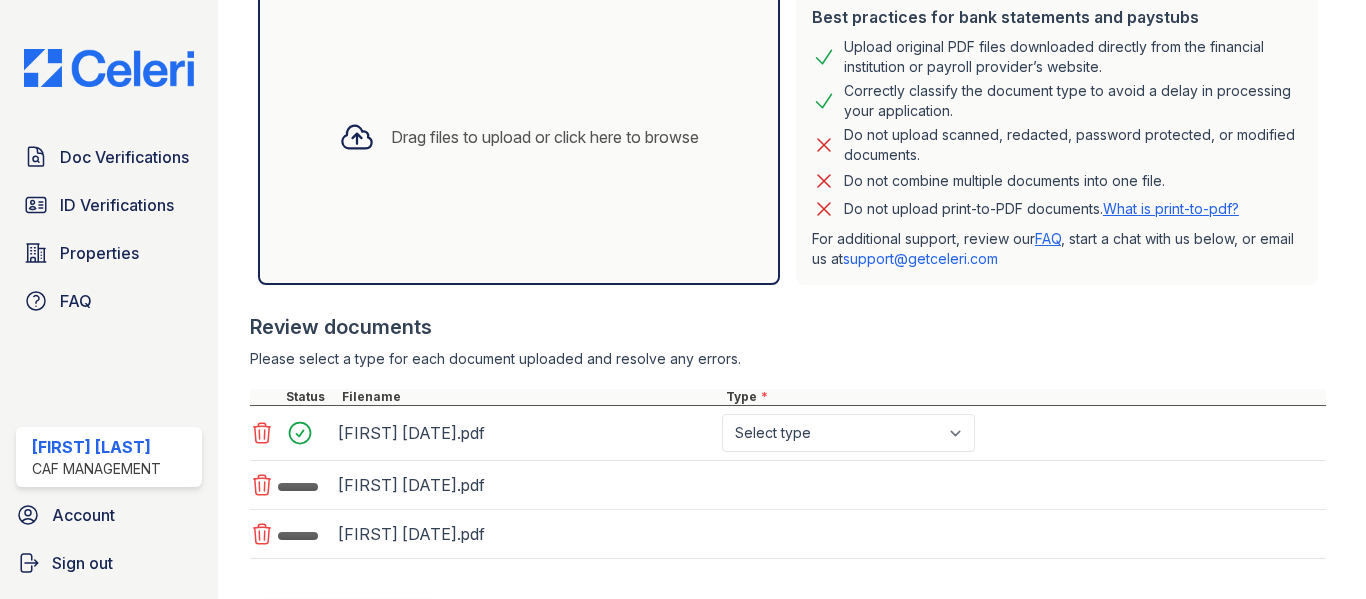 scroll, scrollTop: 543, scrollLeft: 0, axis: vertical 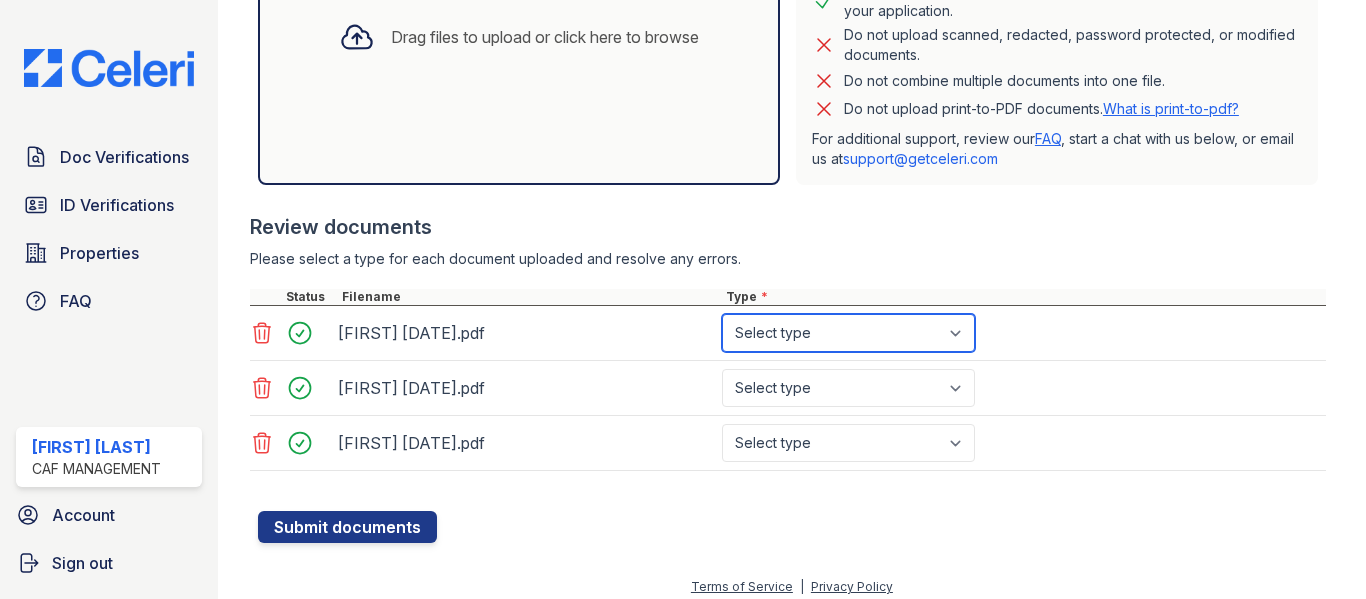 click on "Select type
Paystub
Bank Statement
Offer Letter
Tax Documents
Benefit Award Letter
Investment Account Statement
Other" at bounding box center [848, 333] 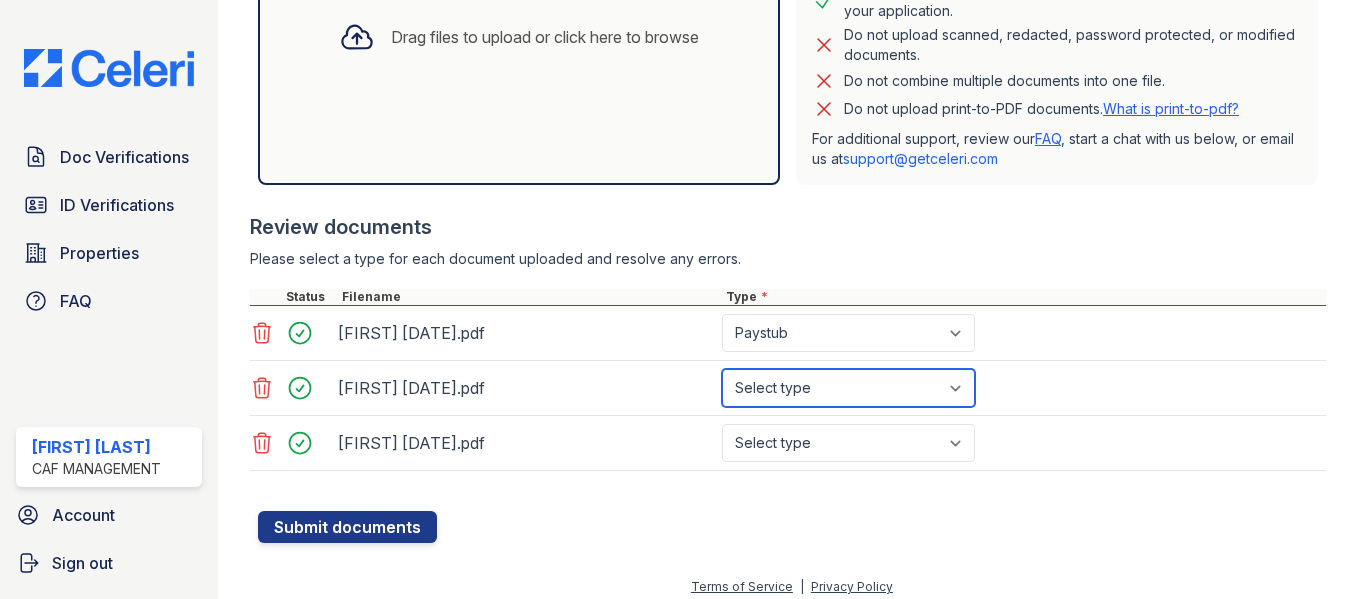 drag, startPoint x: 834, startPoint y: 392, endPoint x: 841, endPoint y: 433, distance: 41.59327 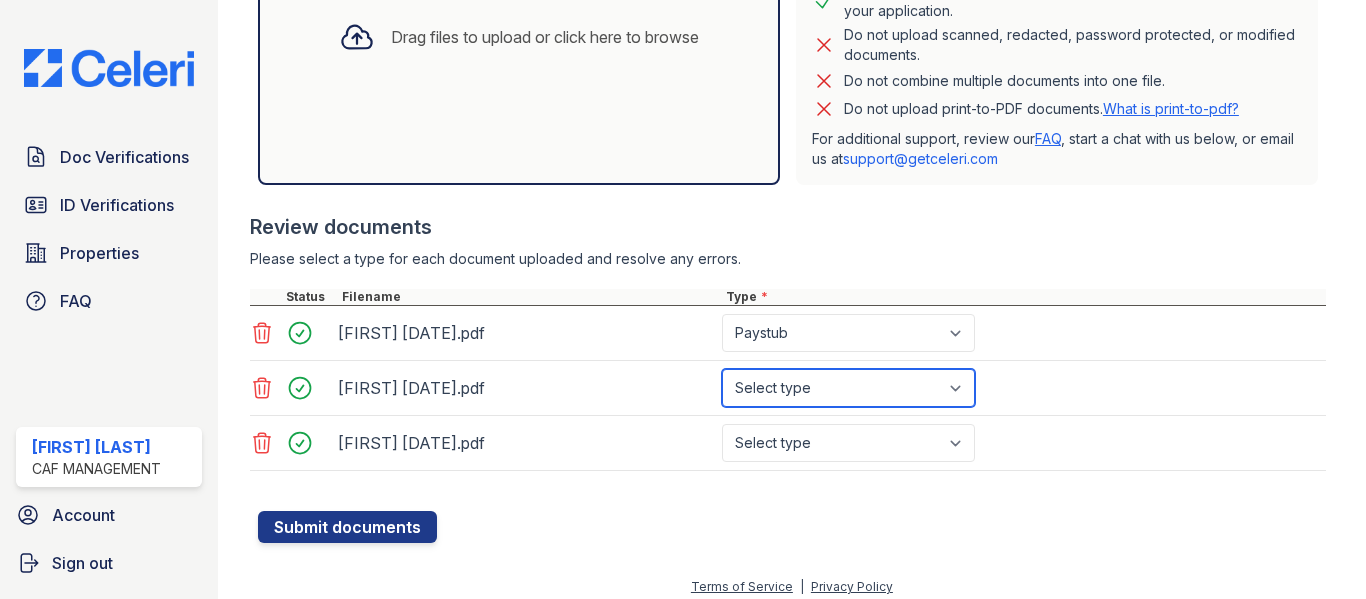 select on "paystub" 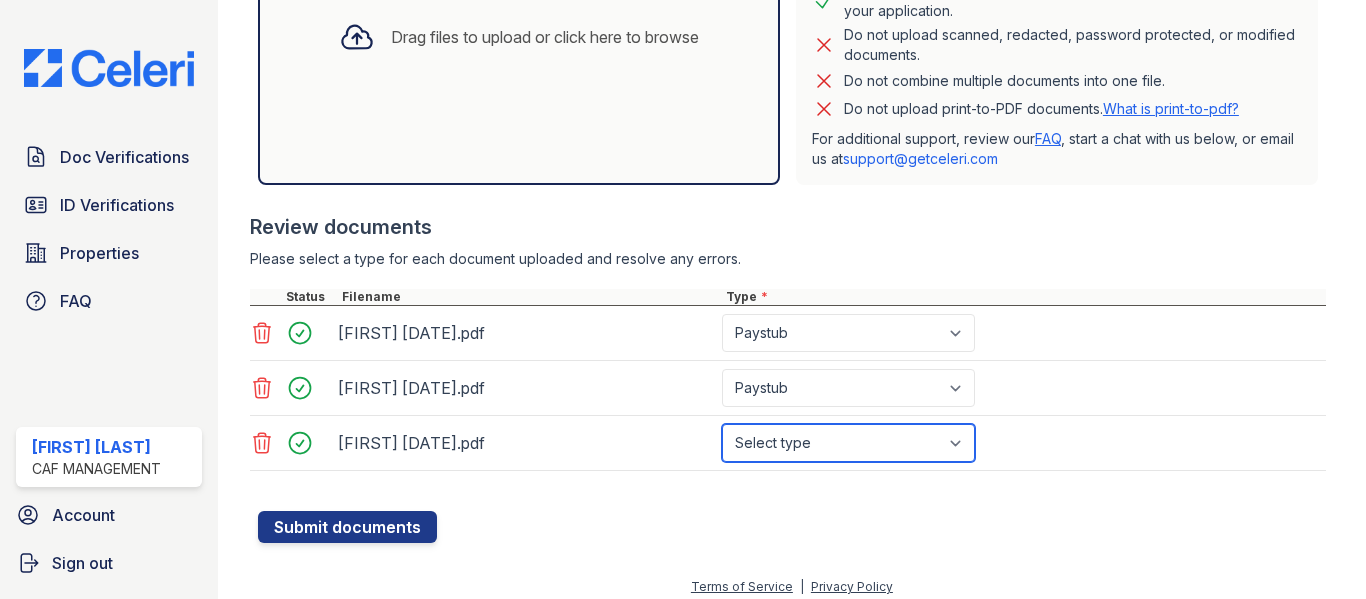 click on "Select type
Paystub
Bank Statement
Offer Letter
Tax Documents
Benefit Award Letter
Investment Account Statement
Other" at bounding box center (848, 443) 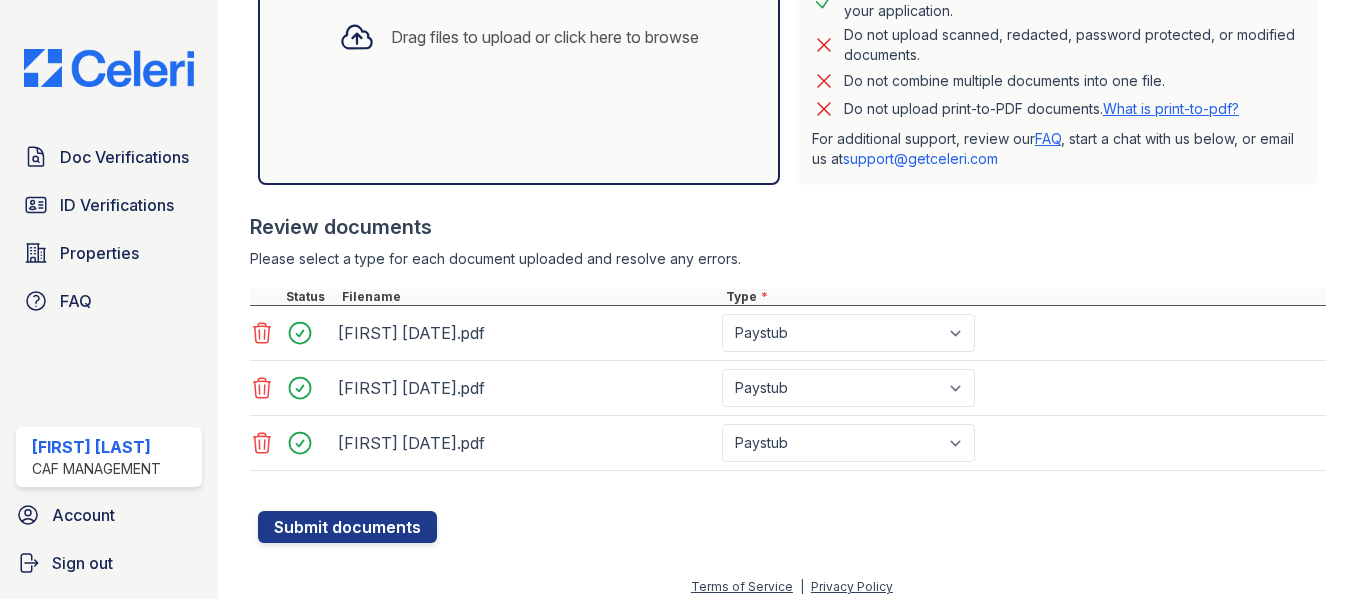 click on "Application information
Property
*
Thornbury at Chase Oaks
Unit number
*
213
Target move in date
First name
*
[FIRST]
Last name
*
[LAST]
Email
*
[EMAIL]
Phone
*
[PHONE]
Upload documents
Best practices for bank statements and paystubs
Correctly classify the document type to avoid a delay in processing your application.
Do not upload scanned, redacted, password protected, or modified documents.
Do not combine multiple documents into one file.
Do not upload print-to-PDF documents.
What is print-to-pdf?
FAQ" at bounding box center [792, 16] 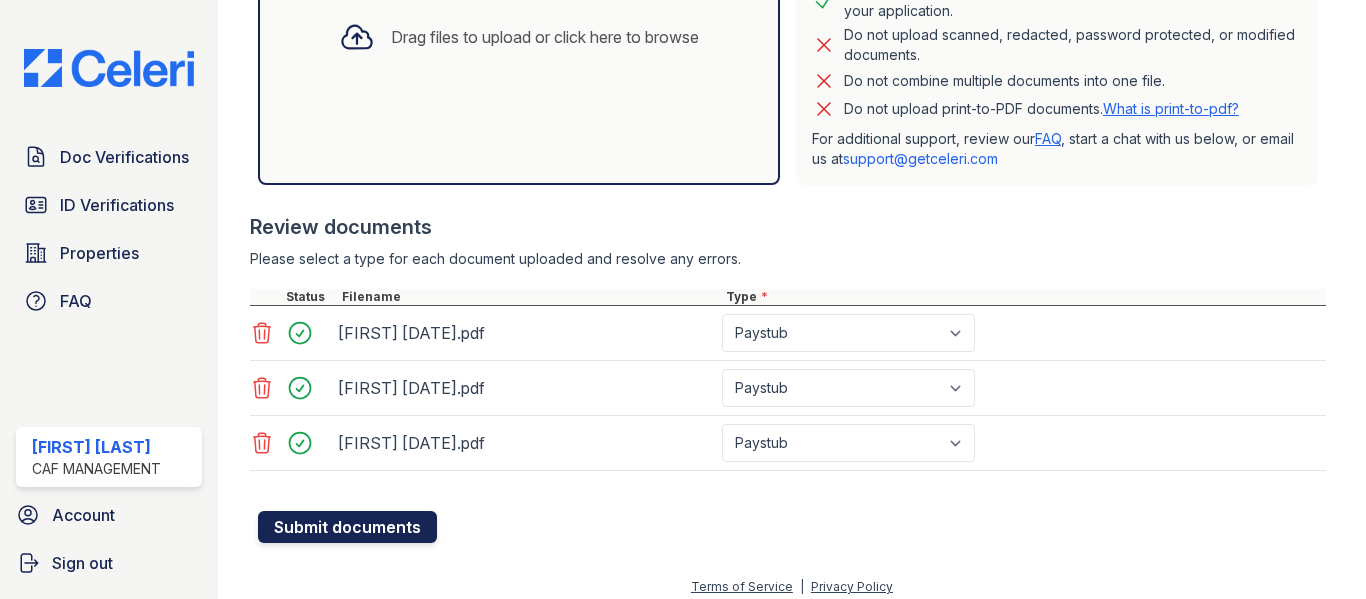 click on "Submit documents" at bounding box center [347, 527] 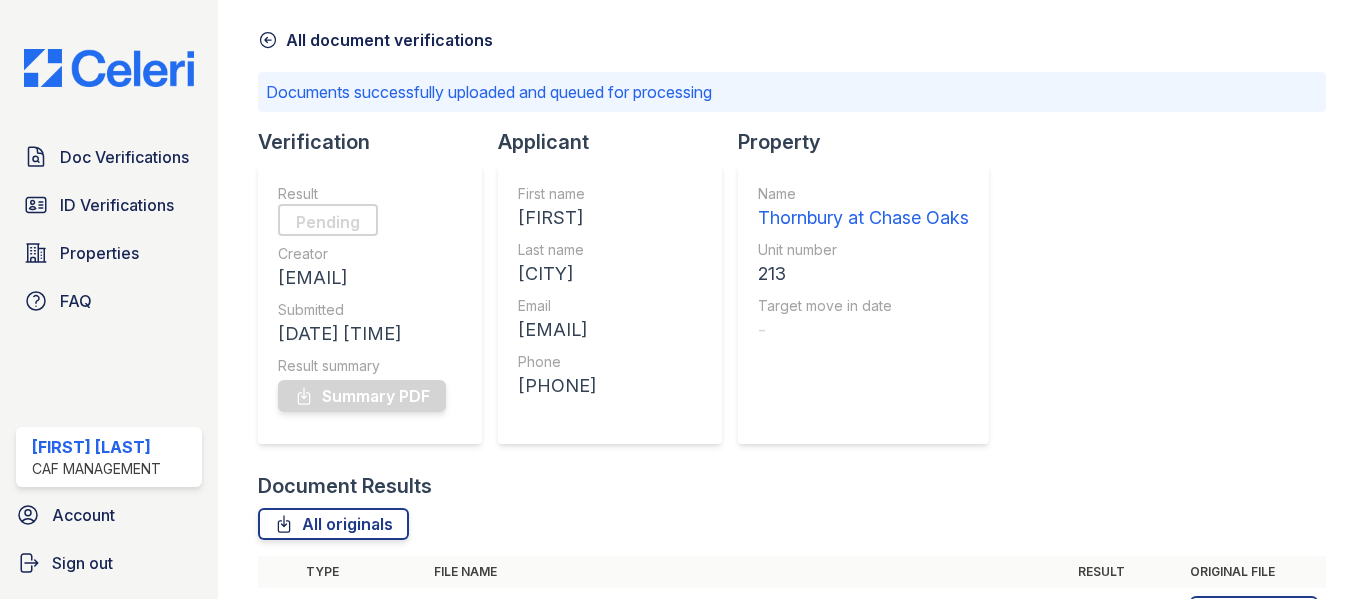 scroll, scrollTop: 300, scrollLeft: 0, axis: vertical 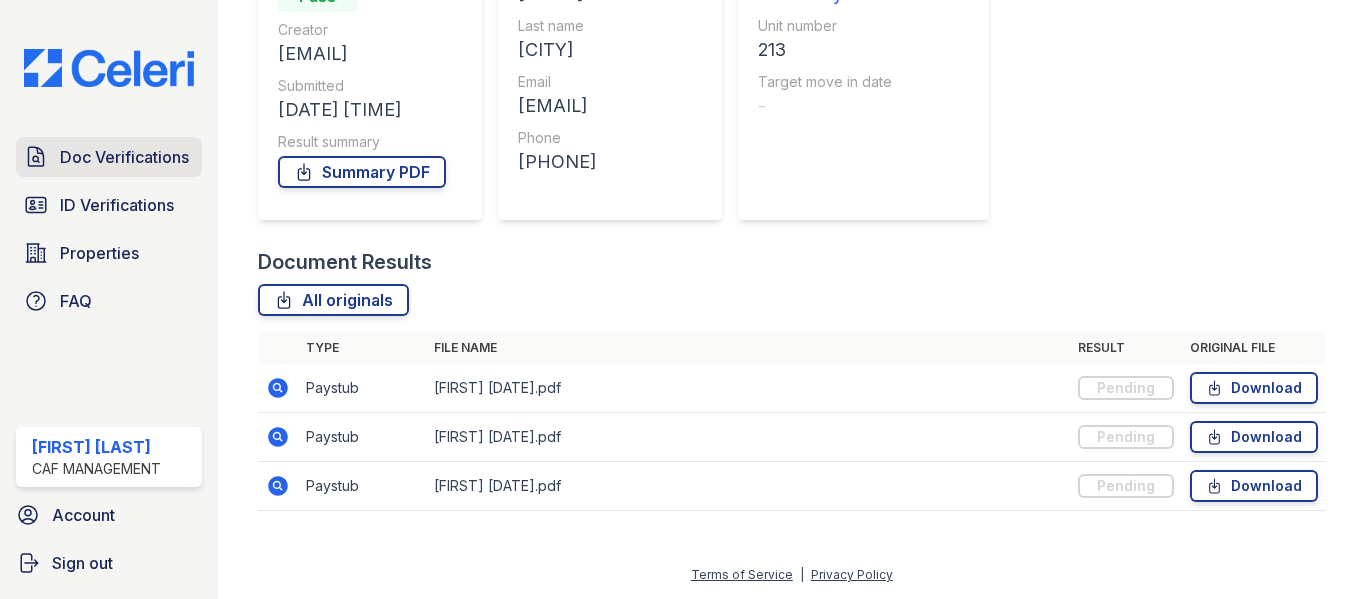 click on "Doc Verifications" at bounding box center [124, 157] 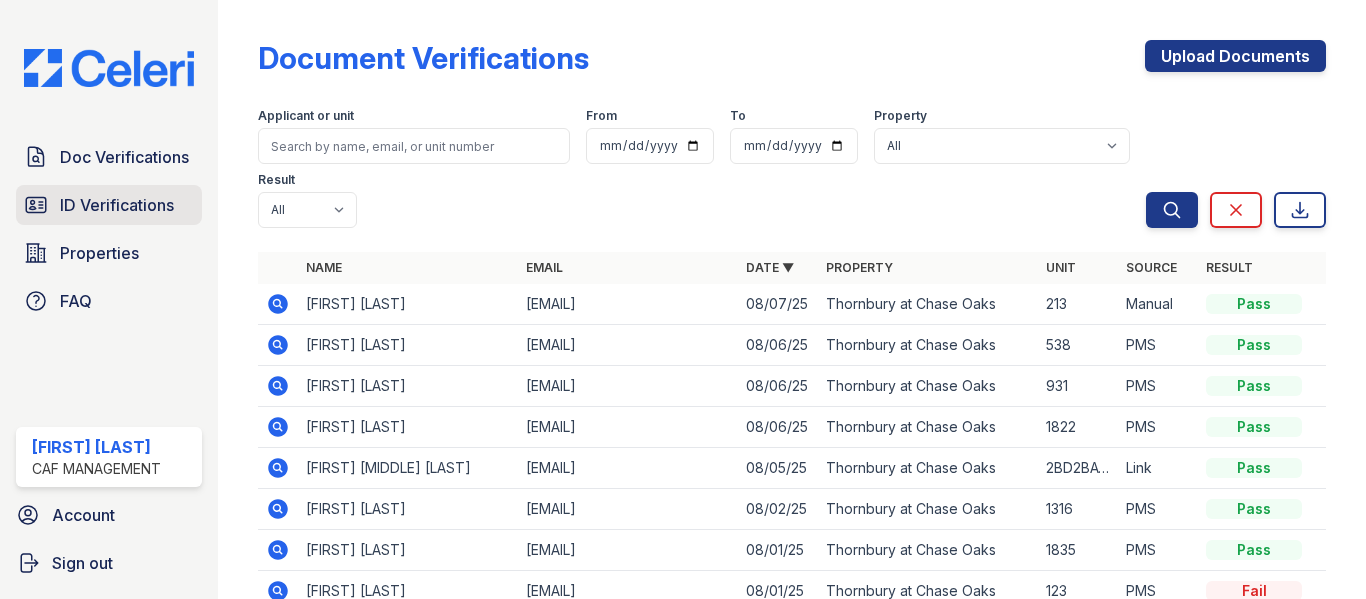 click on "ID Verifications" at bounding box center (117, 205) 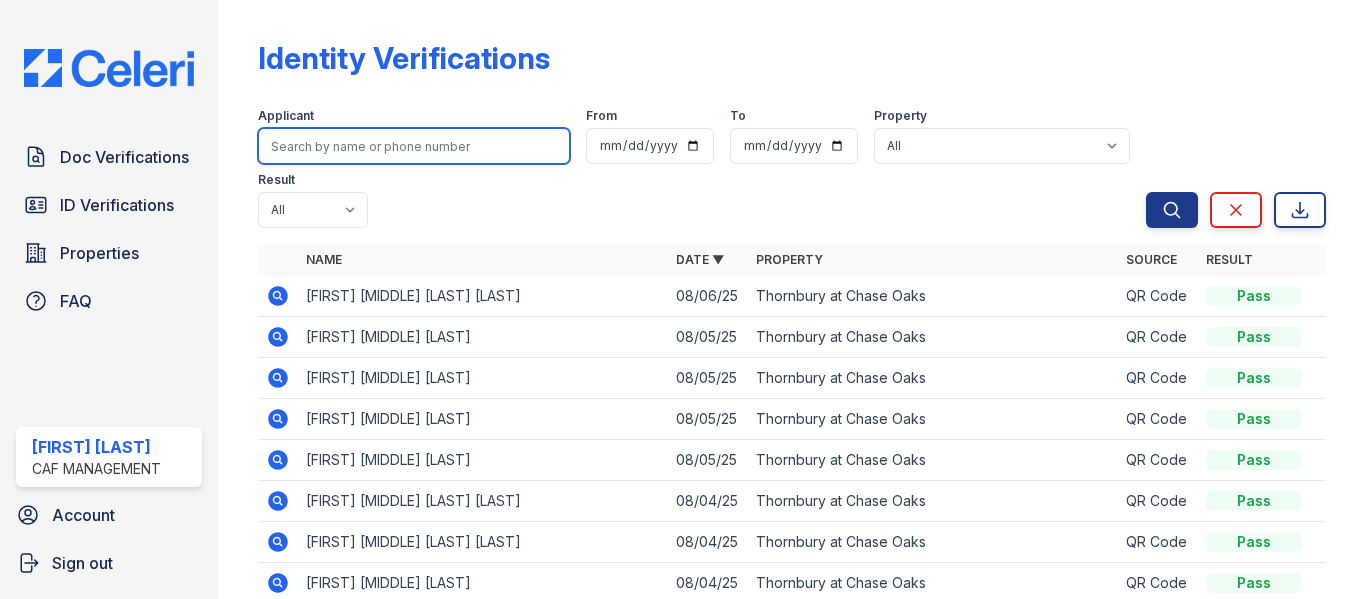 click at bounding box center (414, 146) 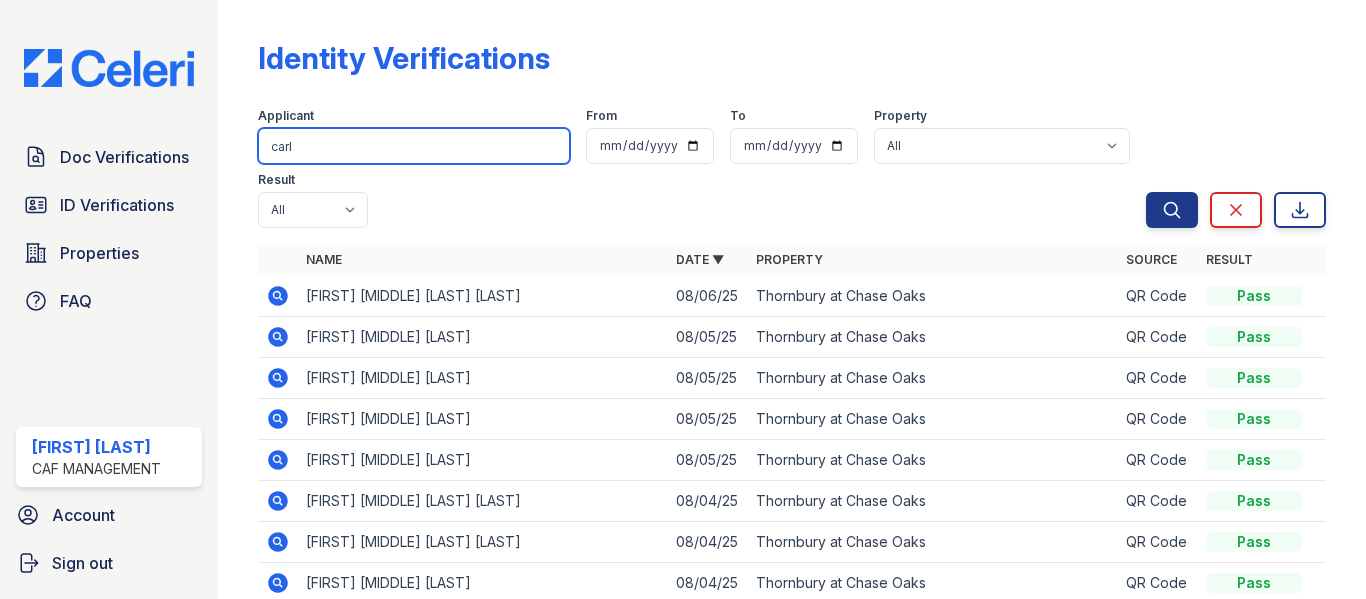 type on "carl" 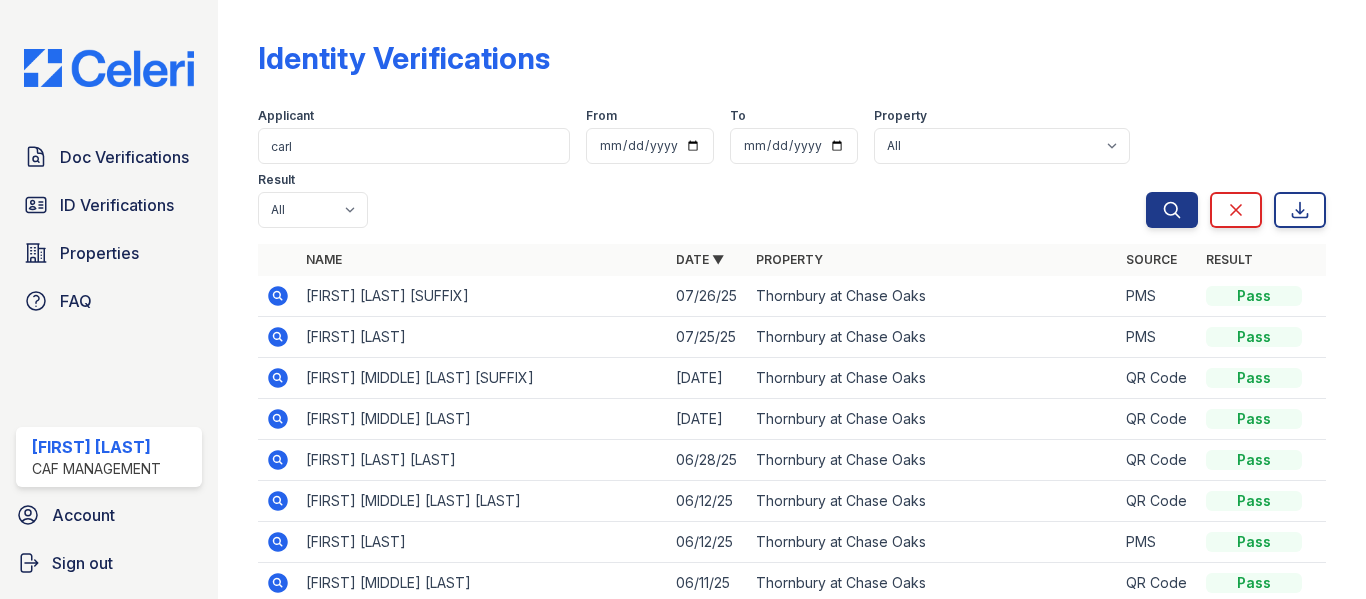 click 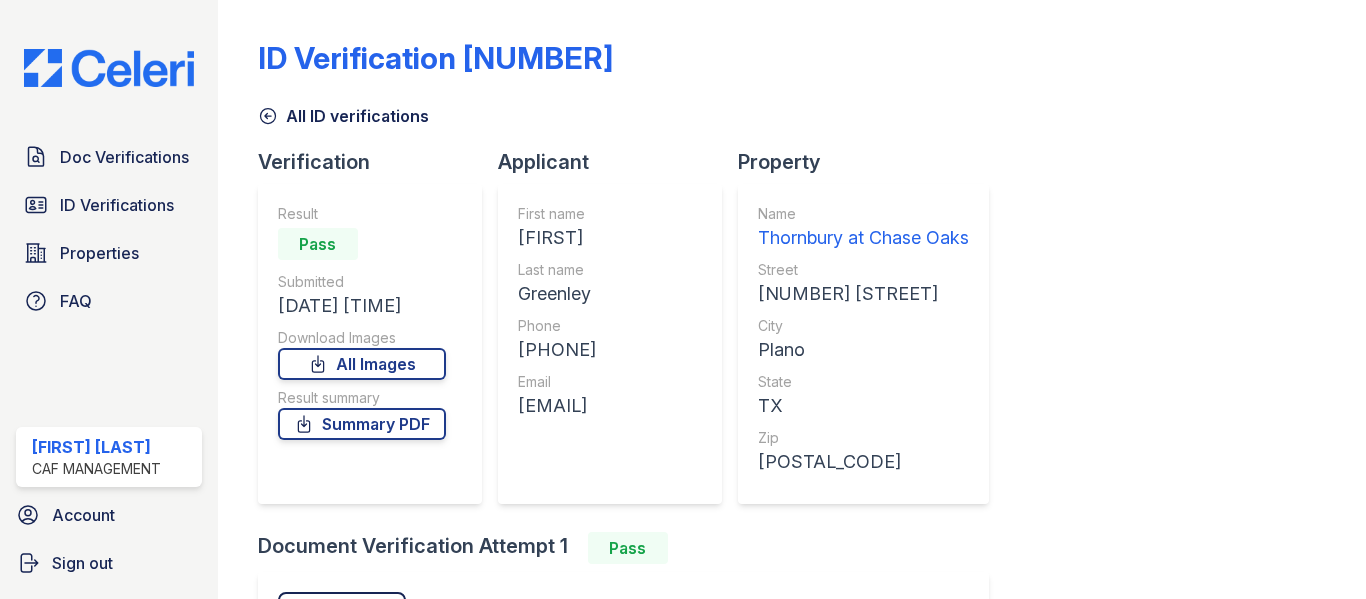 scroll, scrollTop: 0, scrollLeft: 0, axis: both 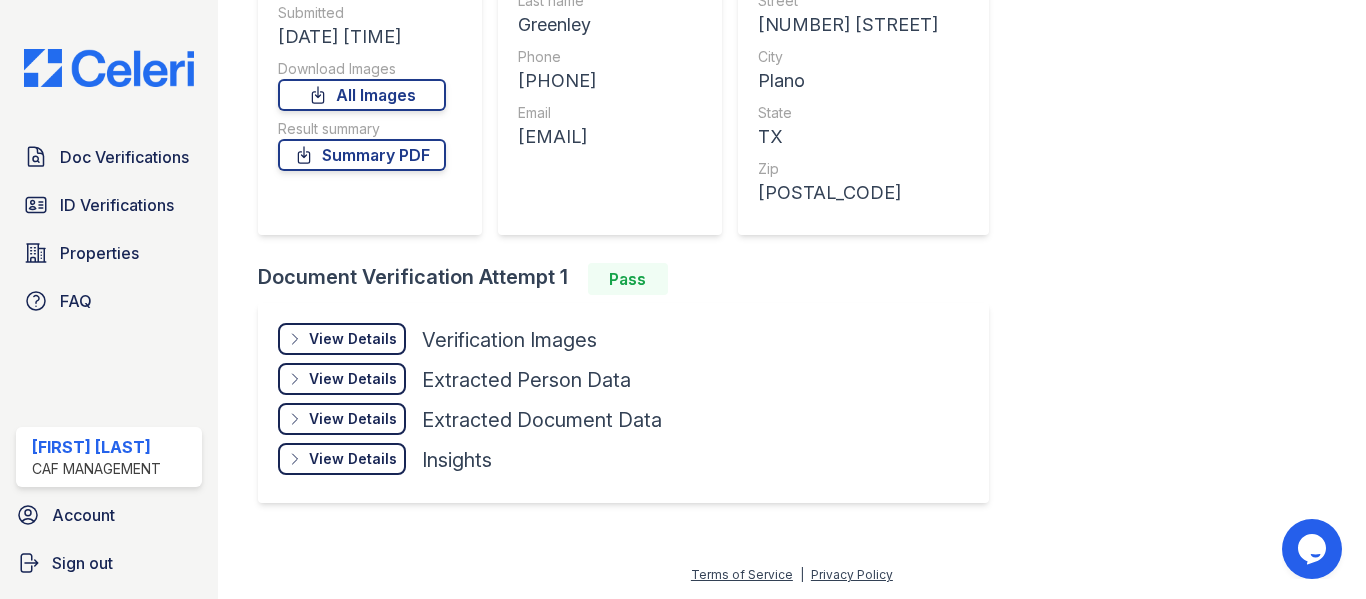 click on "View Details" at bounding box center [353, 339] 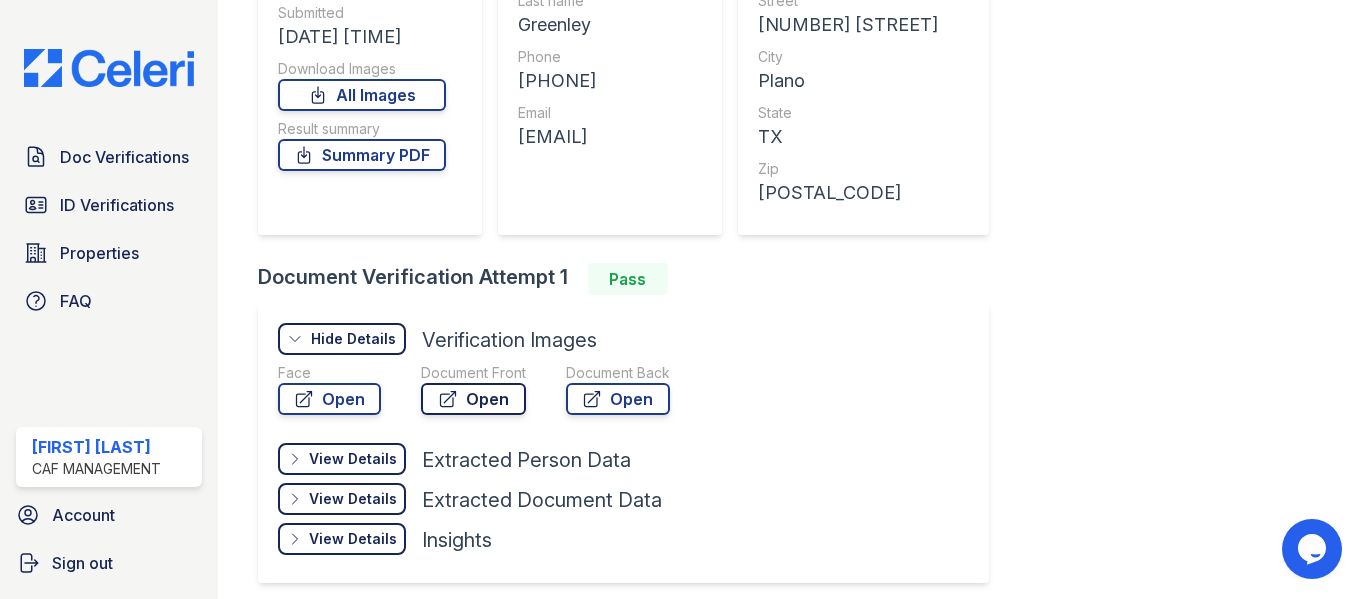 click on "Open" at bounding box center [473, 399] 